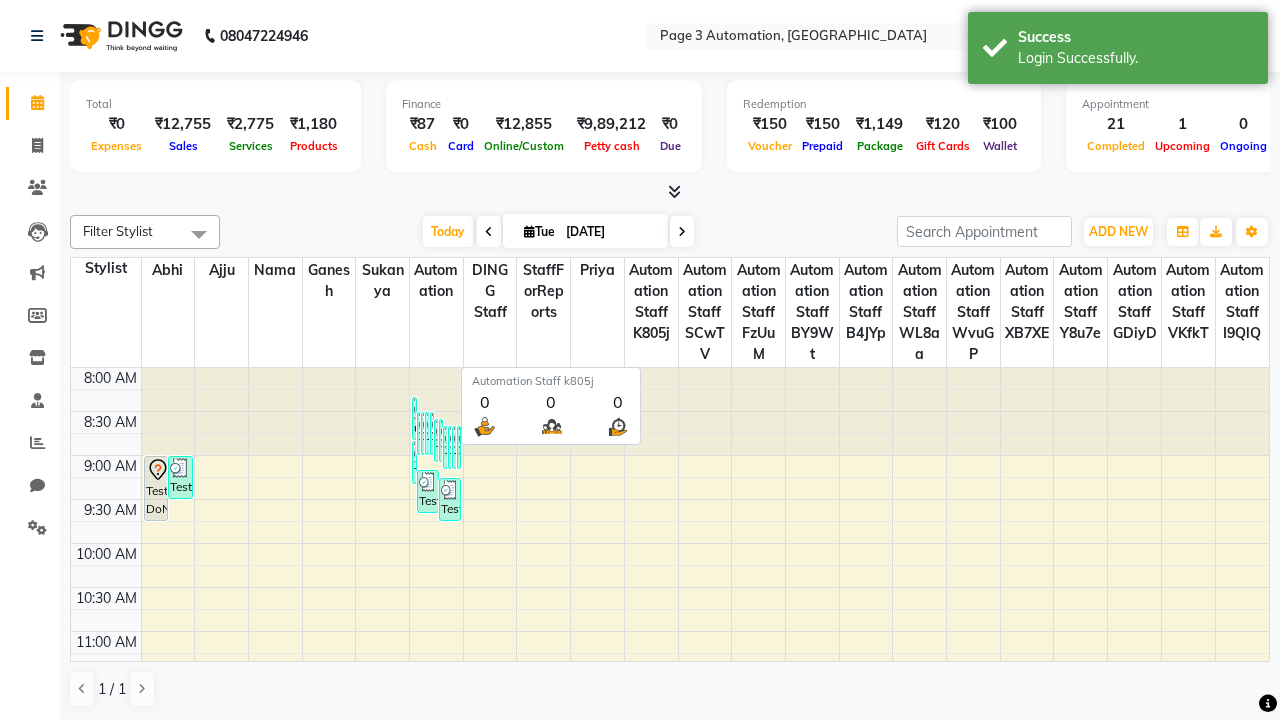 scroll, scrollTop: 0, scrollLeft: 0, axis: both 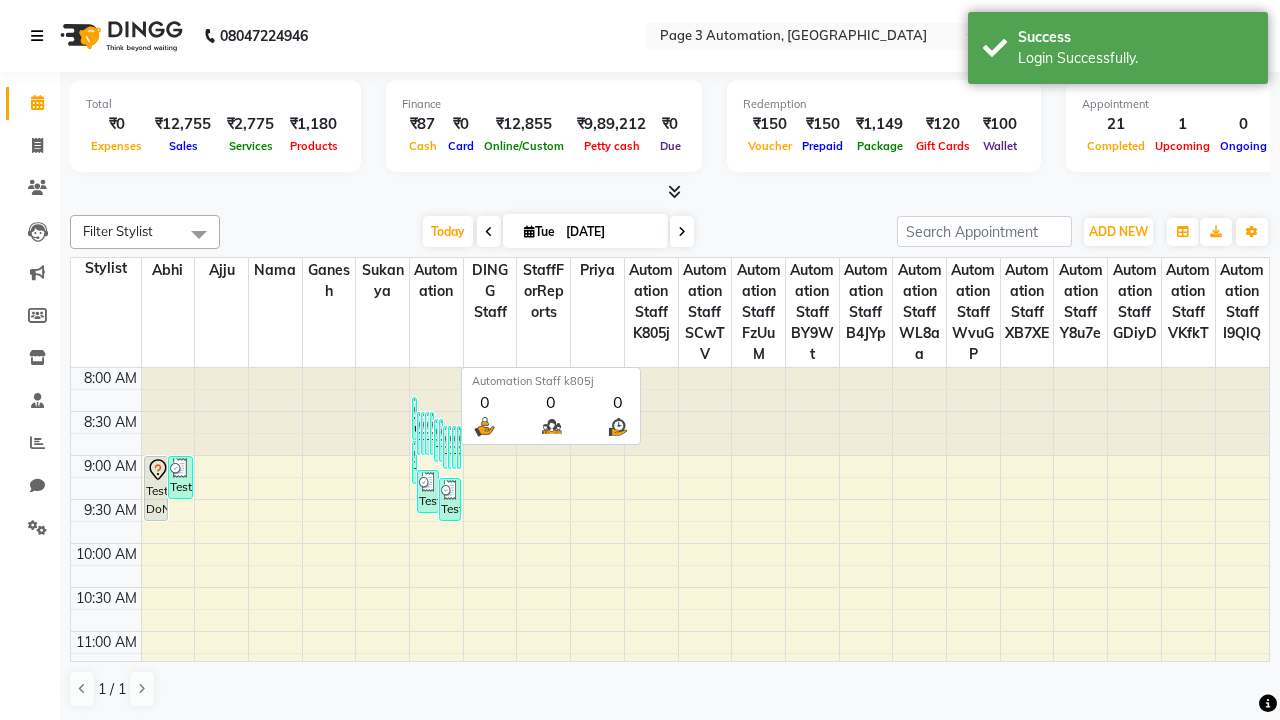 click at bounding box center (37, 36) 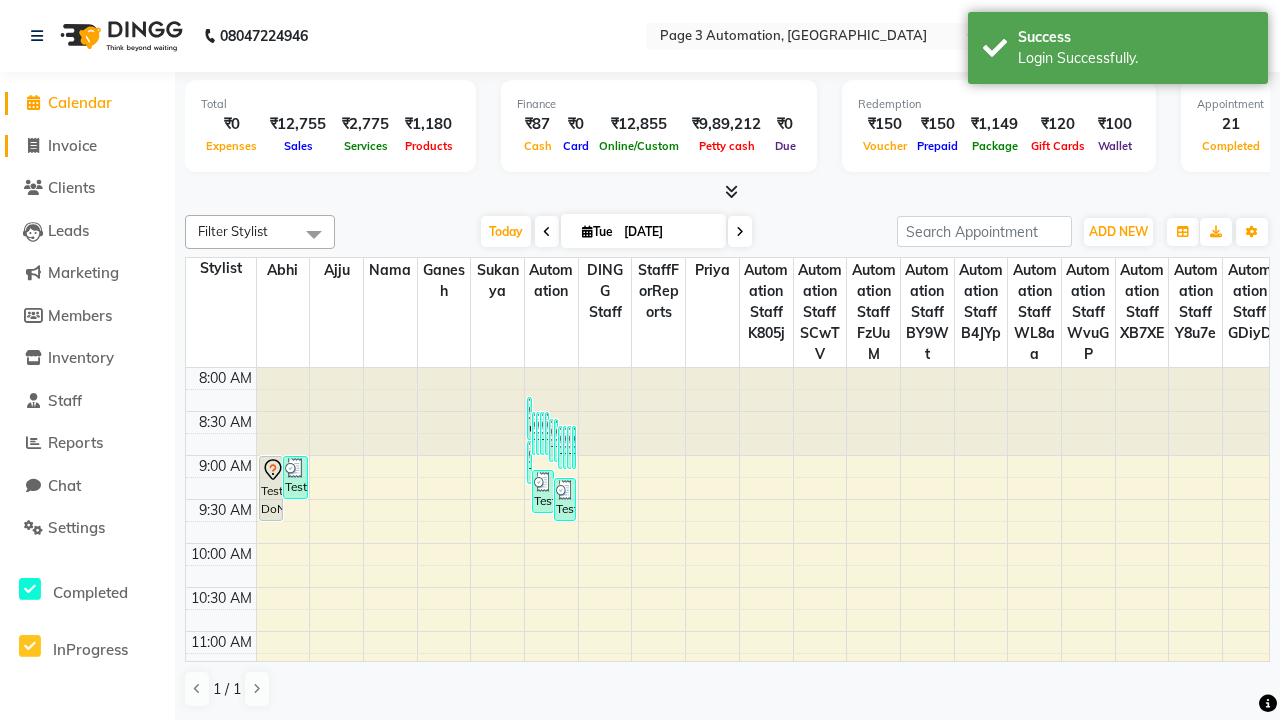 click on "Invoice" 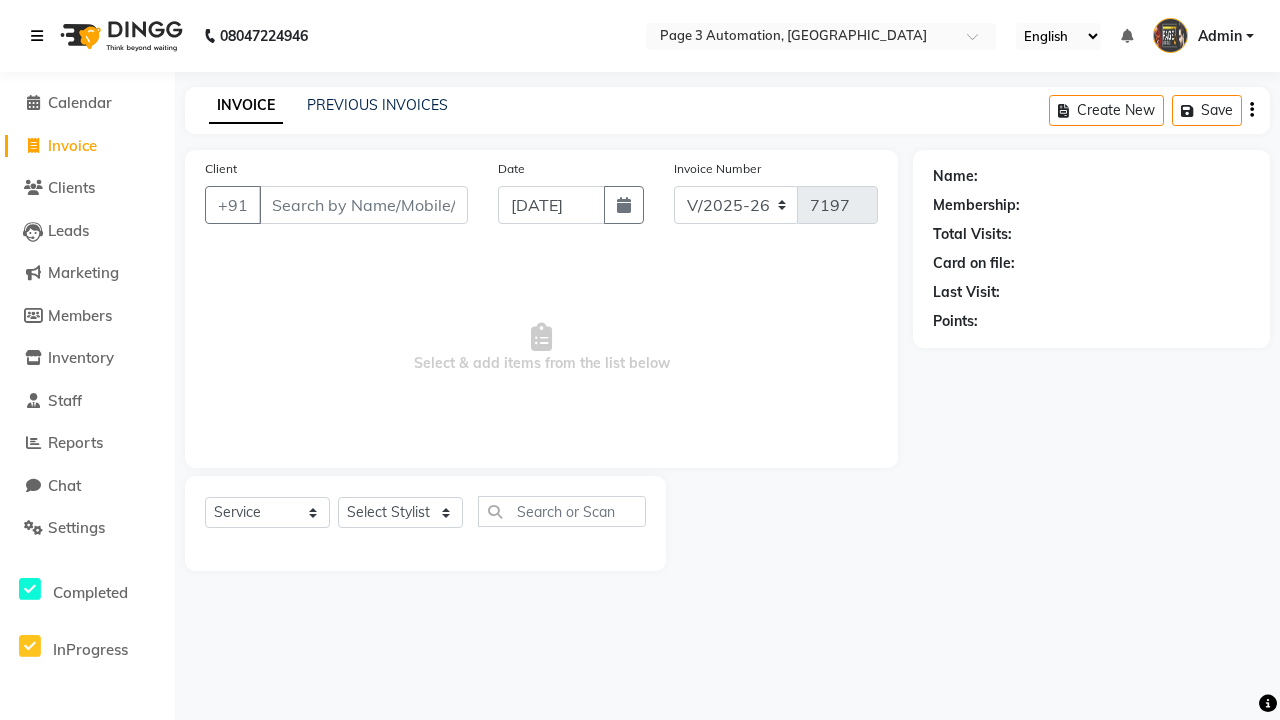 click at bounding box center [37, 36] 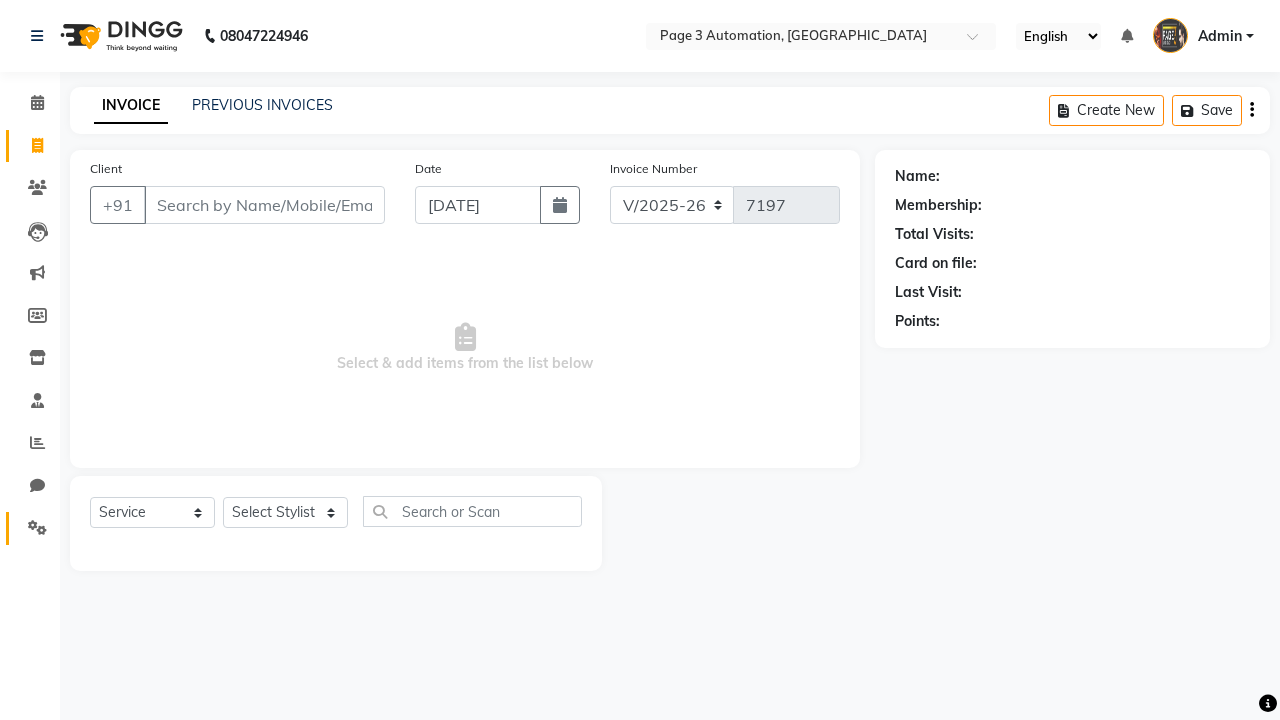 click 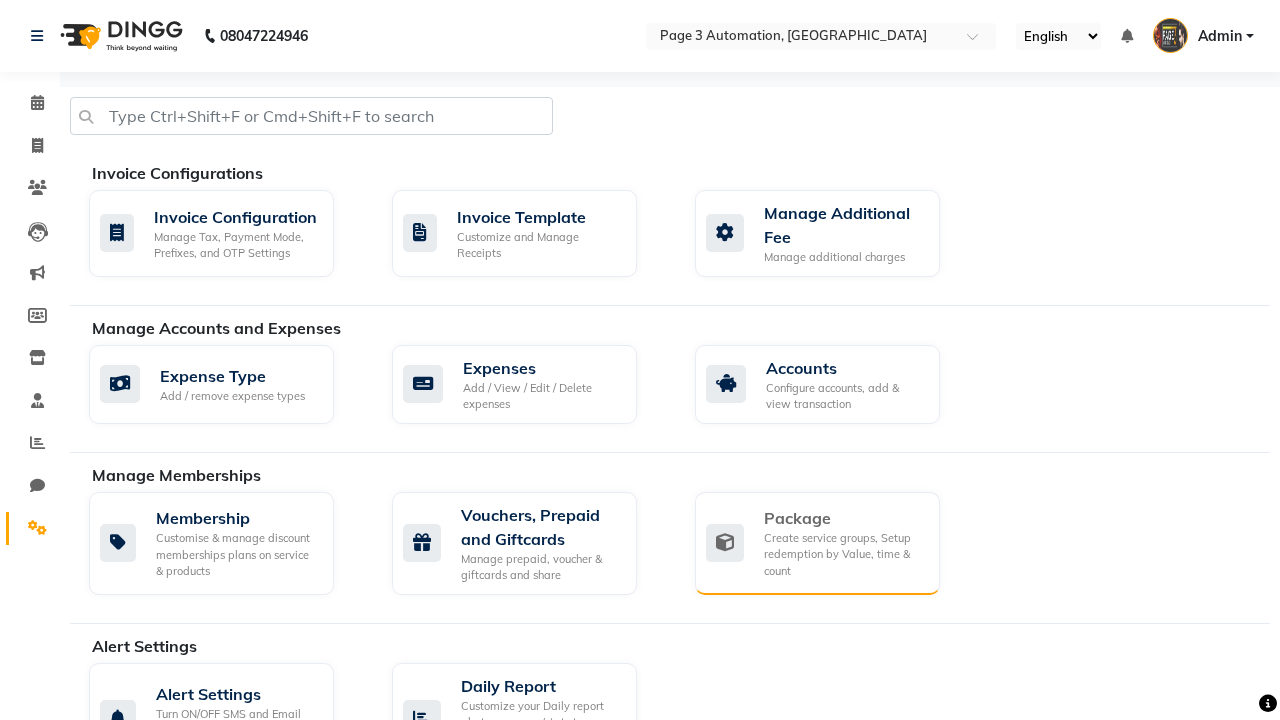 click on "Package" 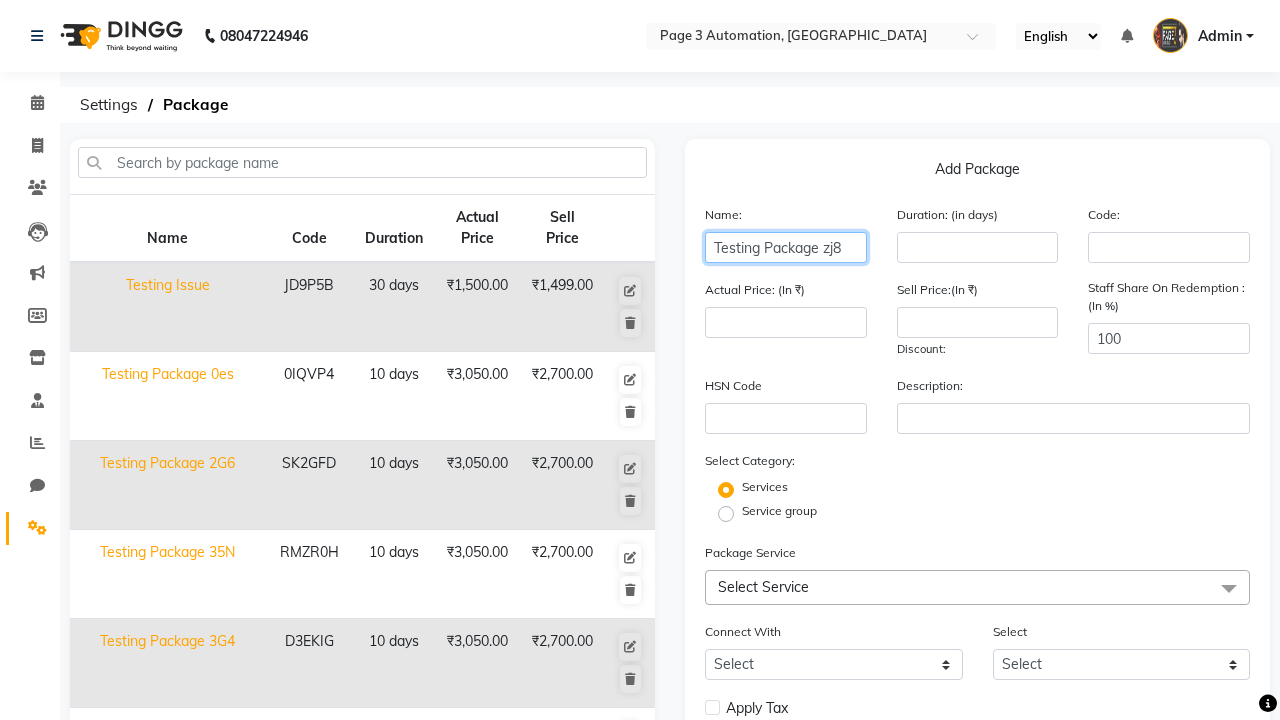 type on "Testing Package zj8" 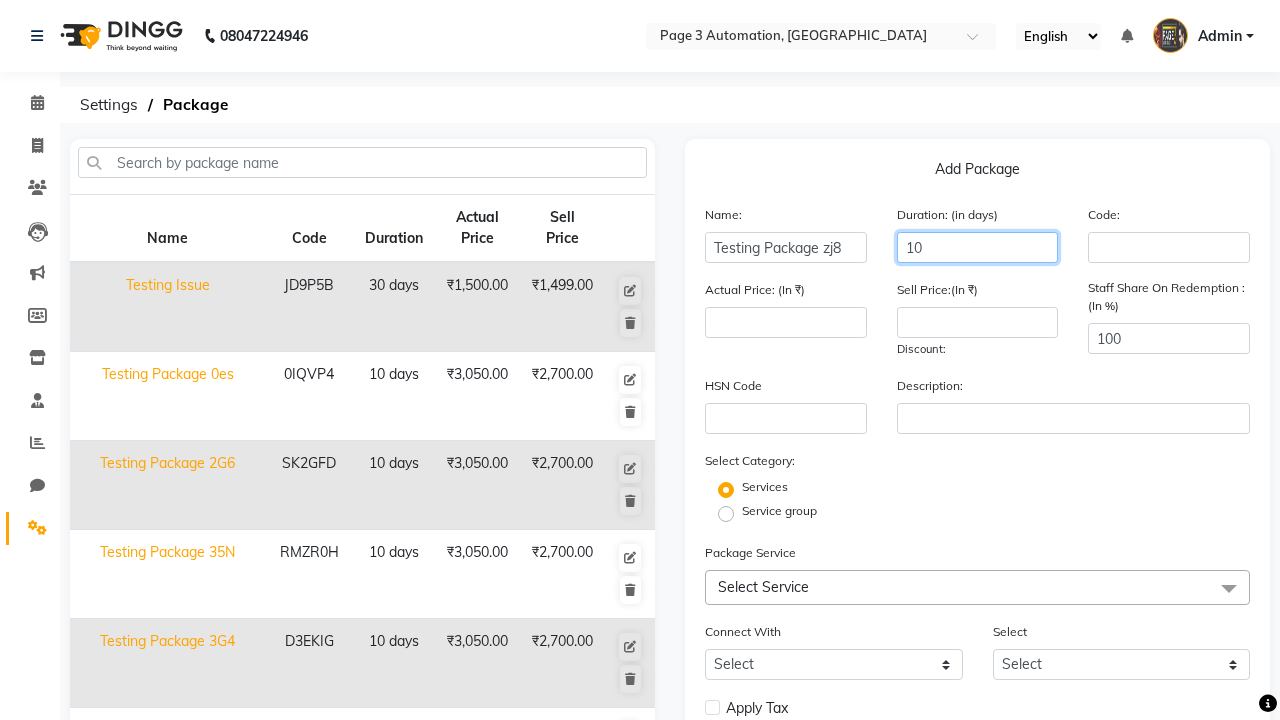 type on "10" 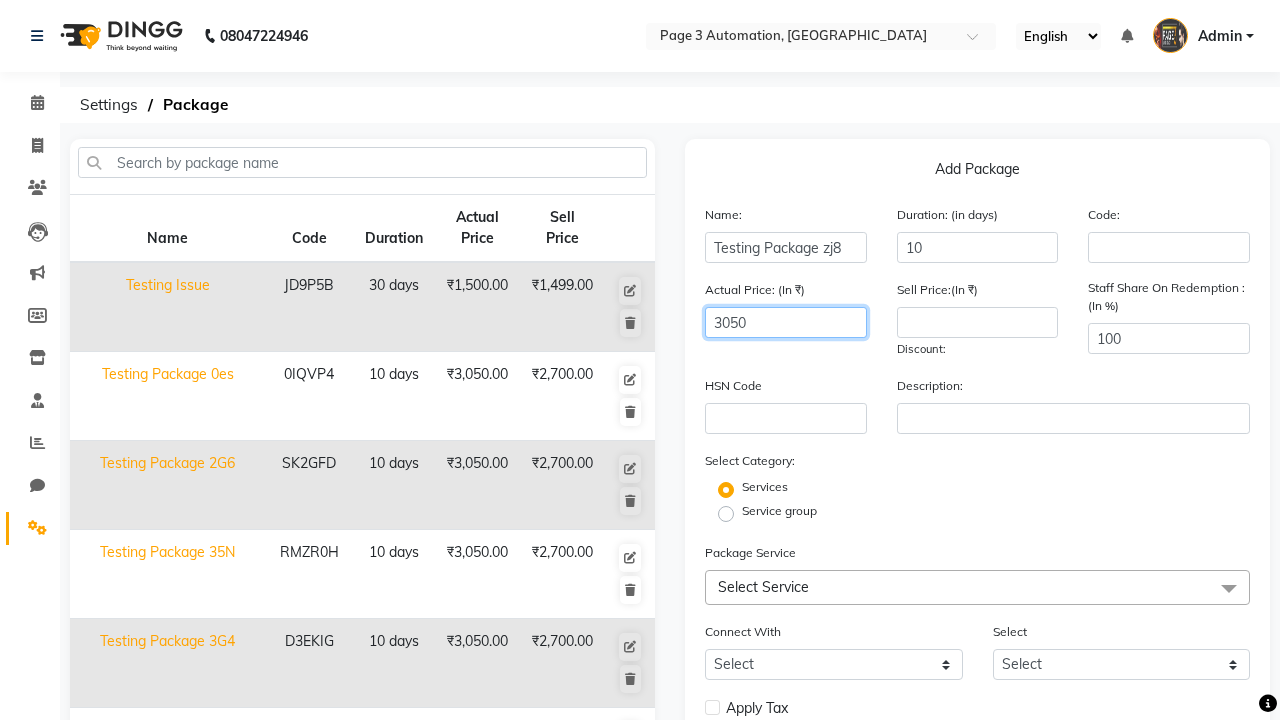 type on "3050" 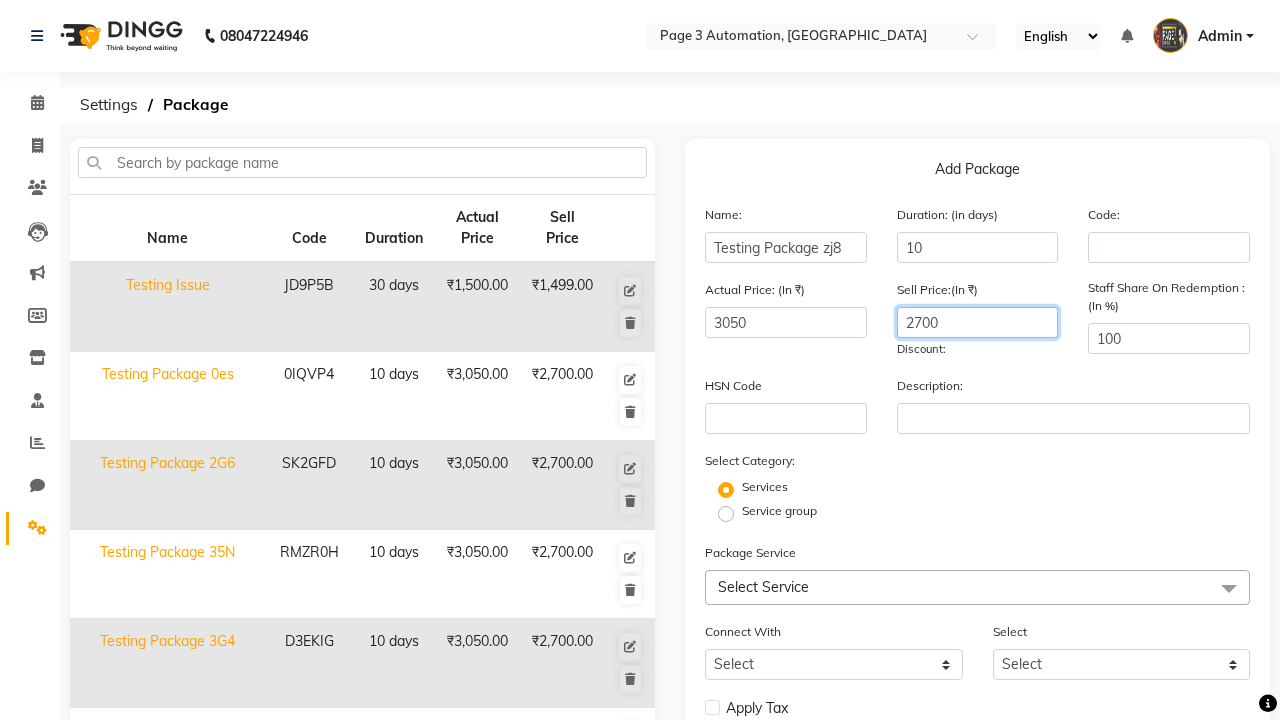 type on "2700" 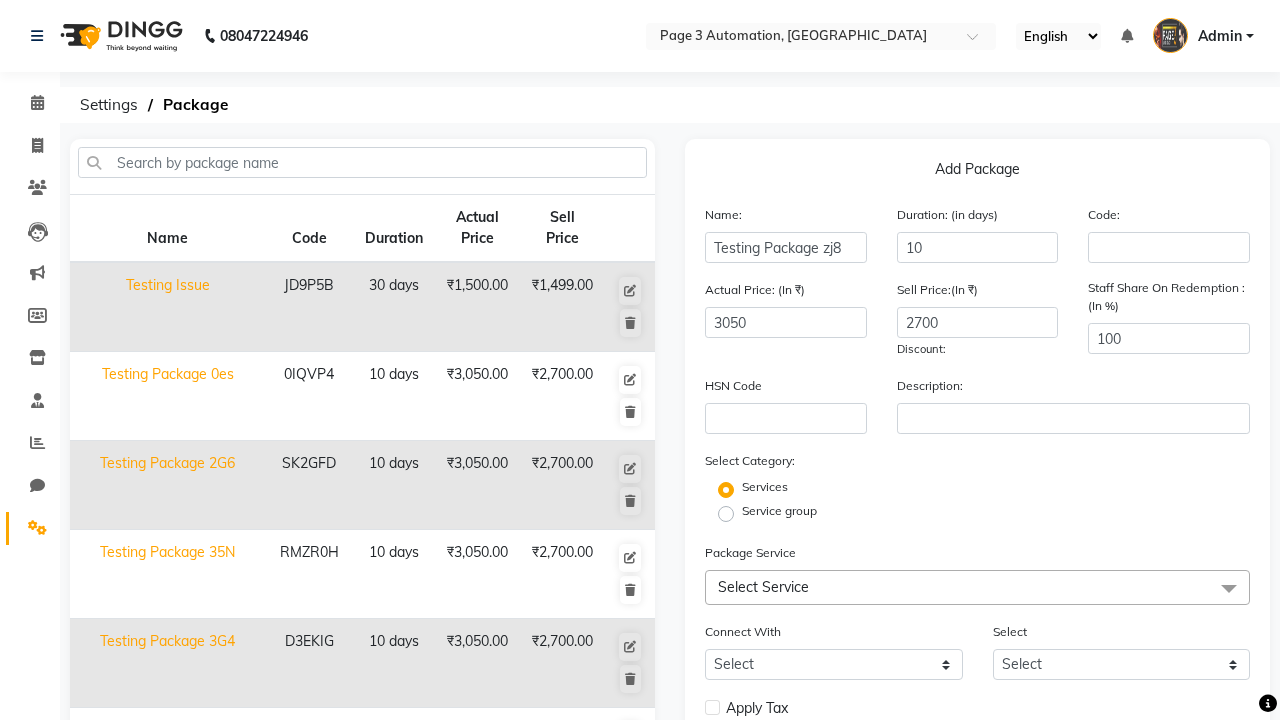 click on "Service group" 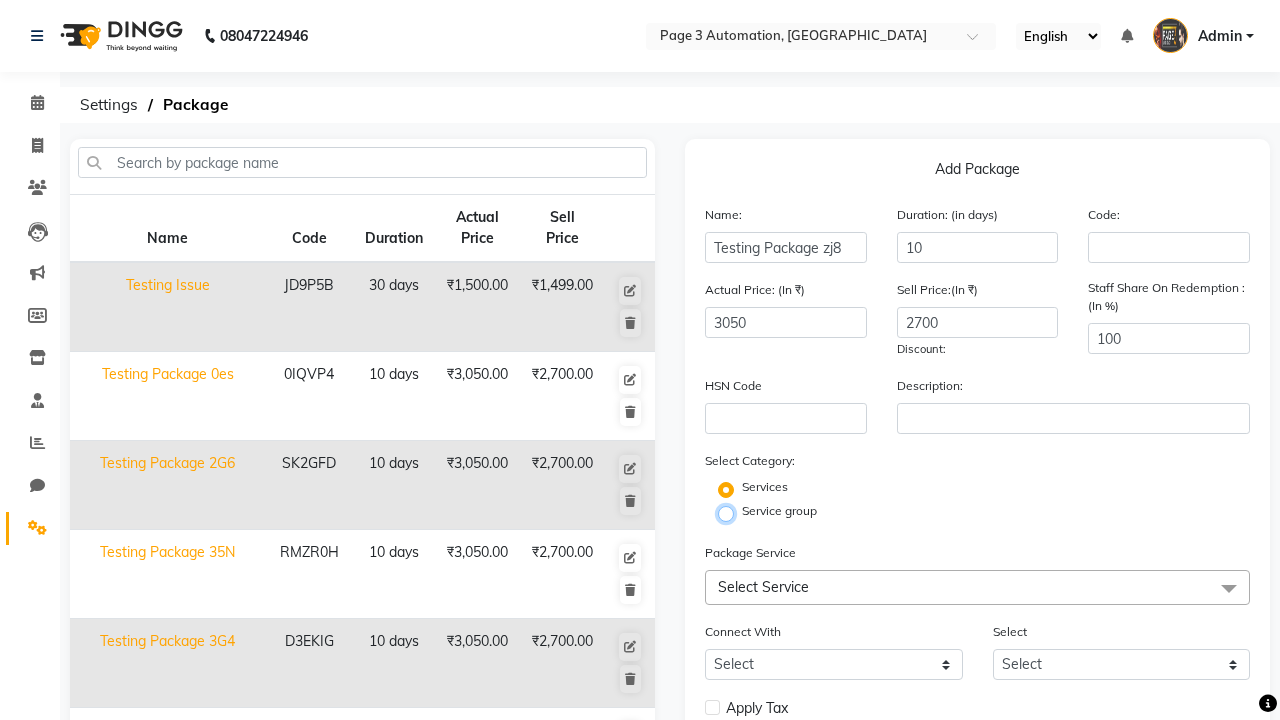 click on "Service group" at bounding box center (732, 512) 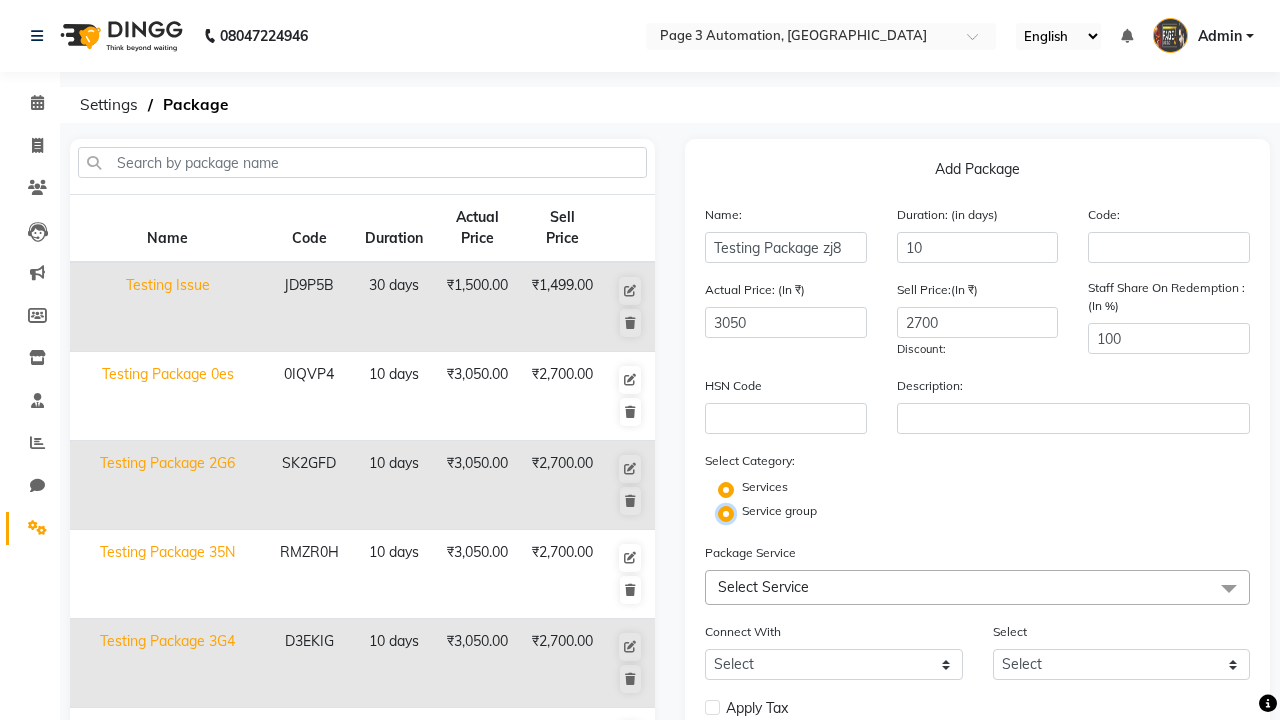 radio on "false" 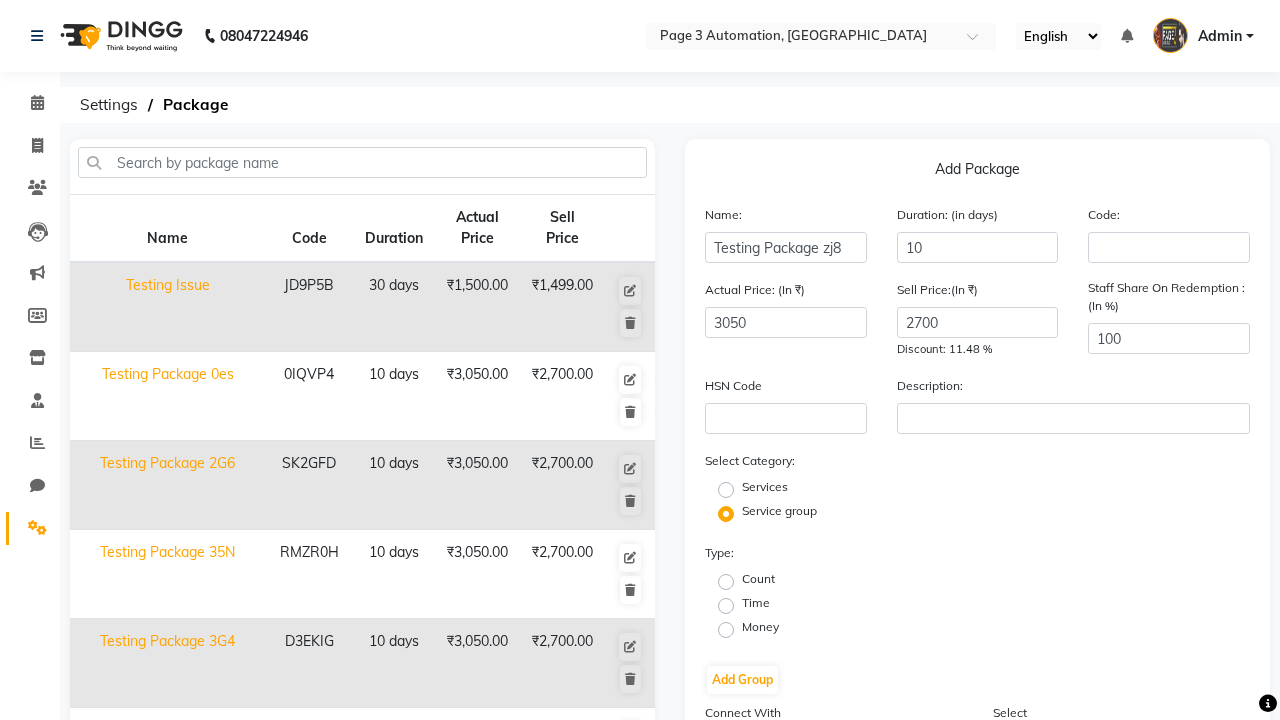 click on "Time" 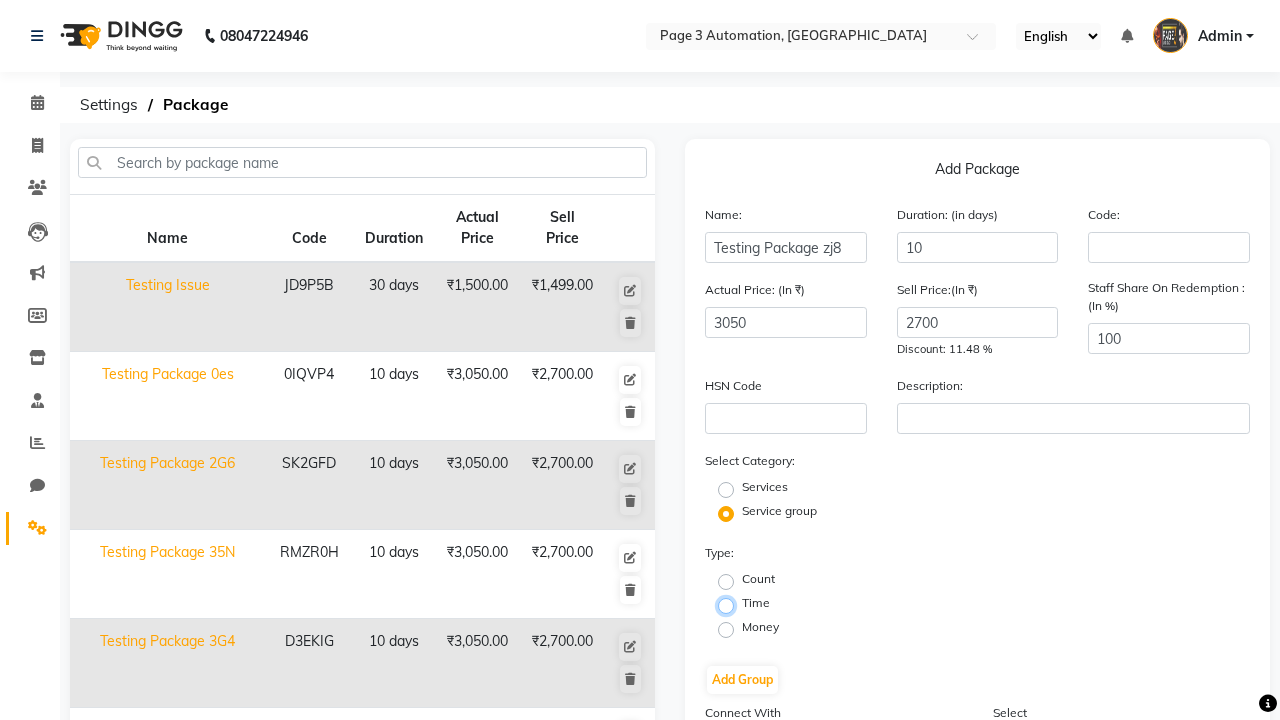 click on "Time" at bounding box center [732, 604] 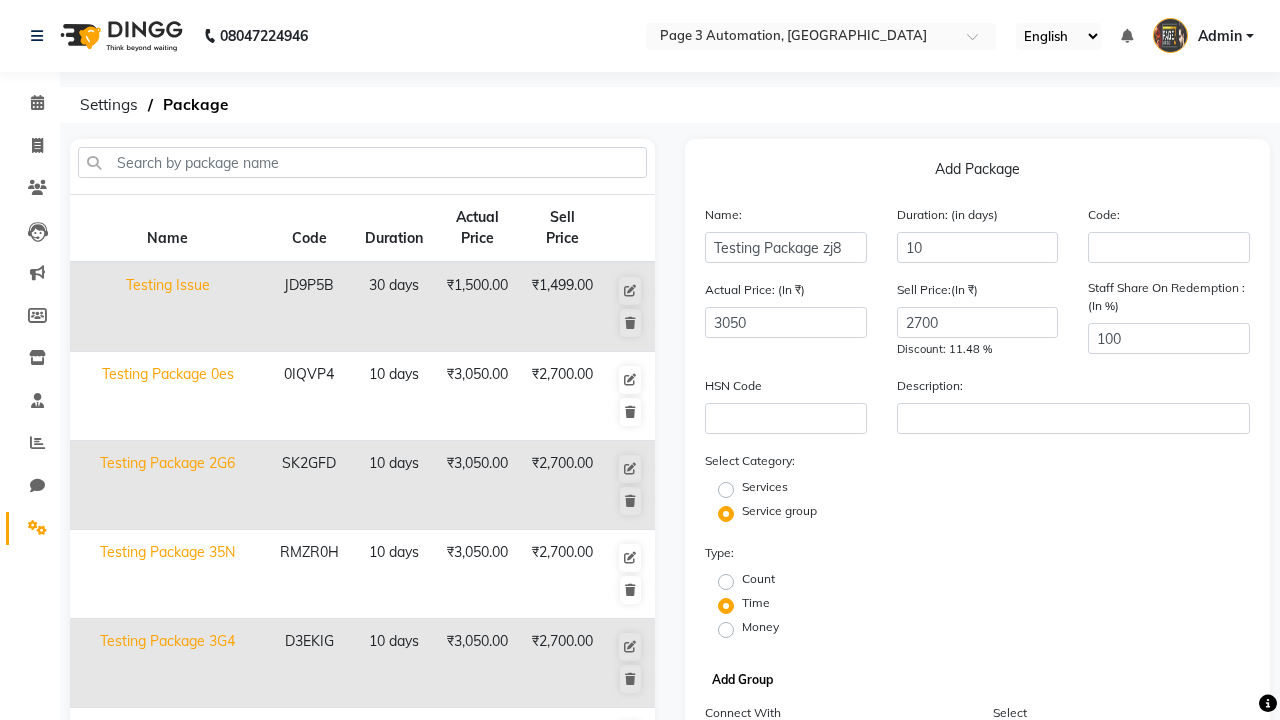 click on "Add Group" 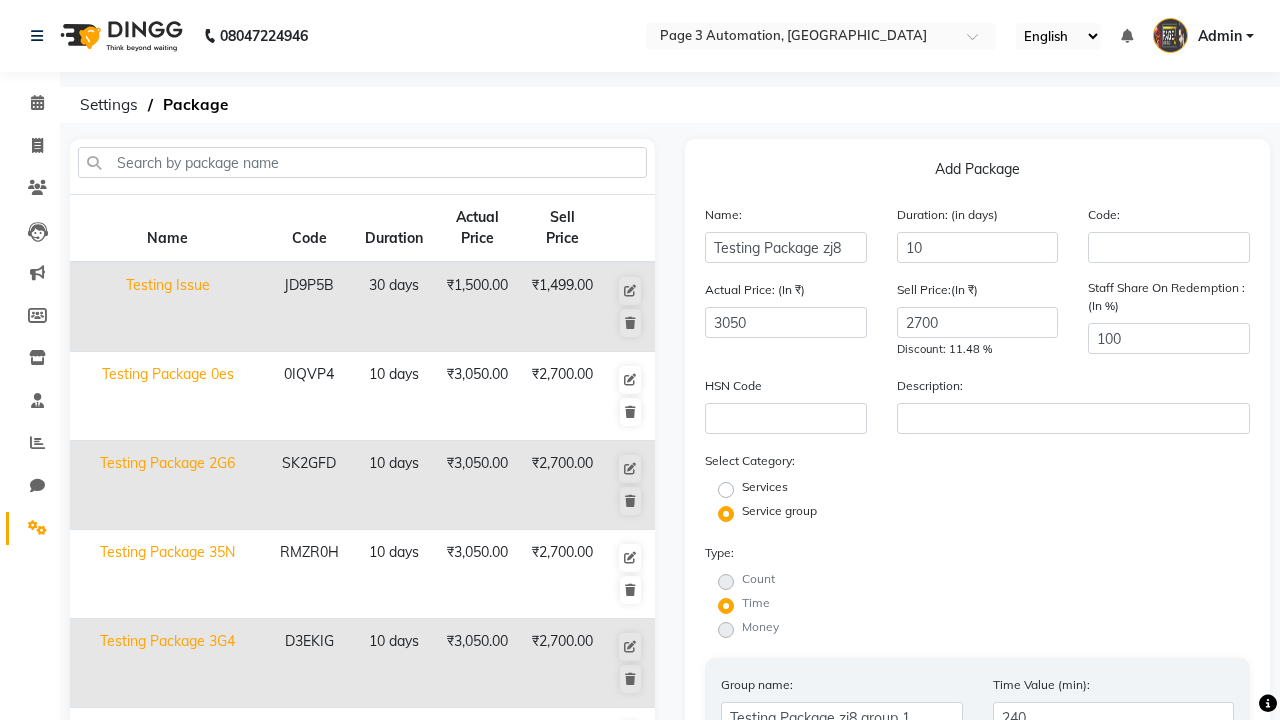 scroll, scrollTop: 499, scrollLeft: 0, axis: vertical 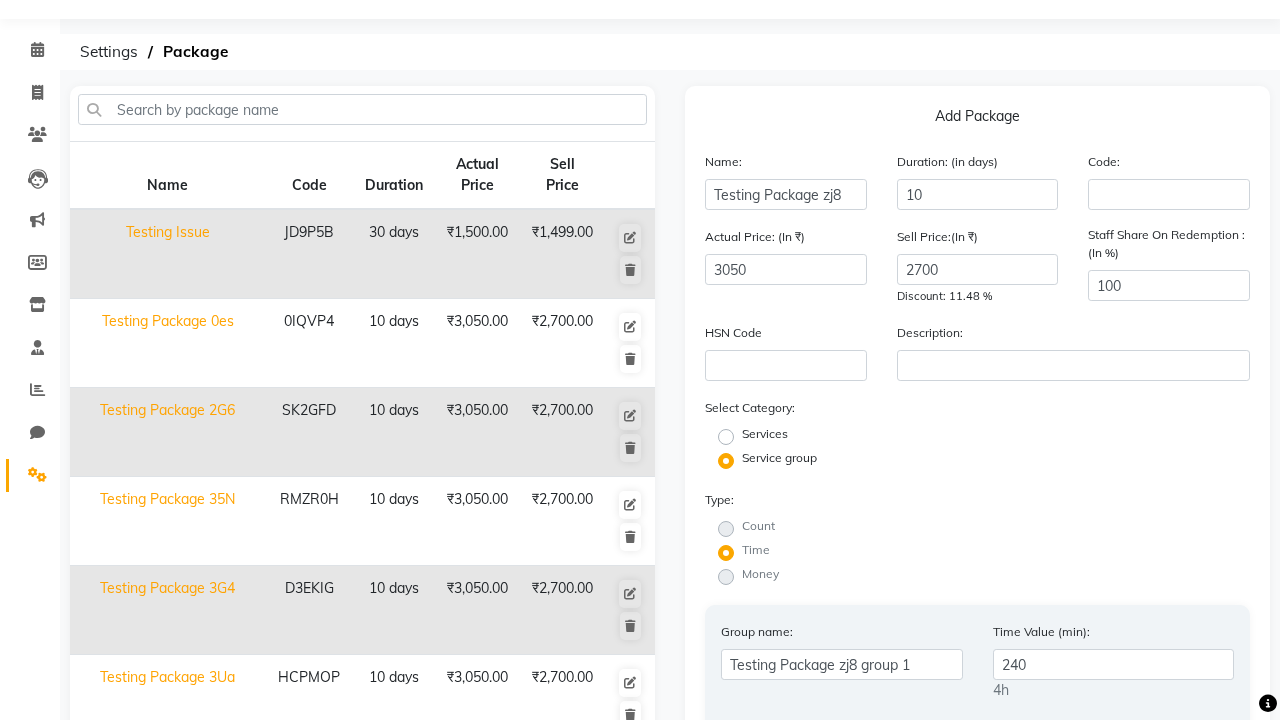 type on "240" 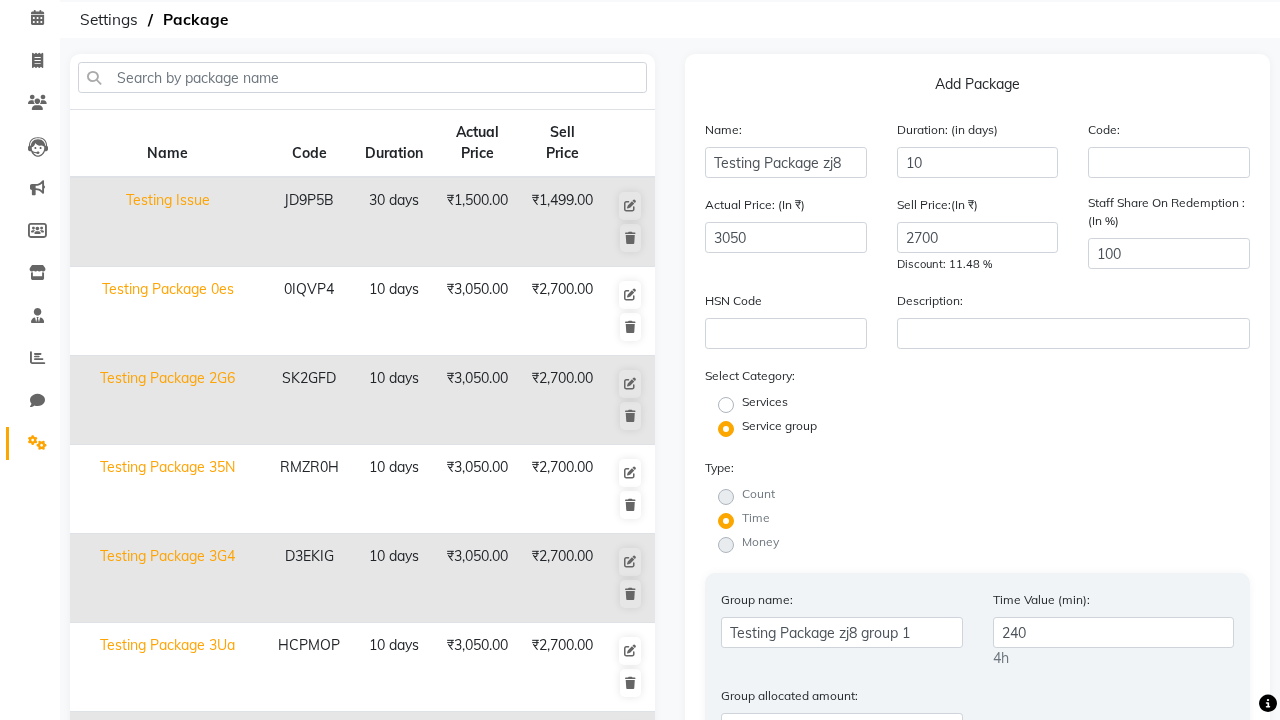 click on "All Services" 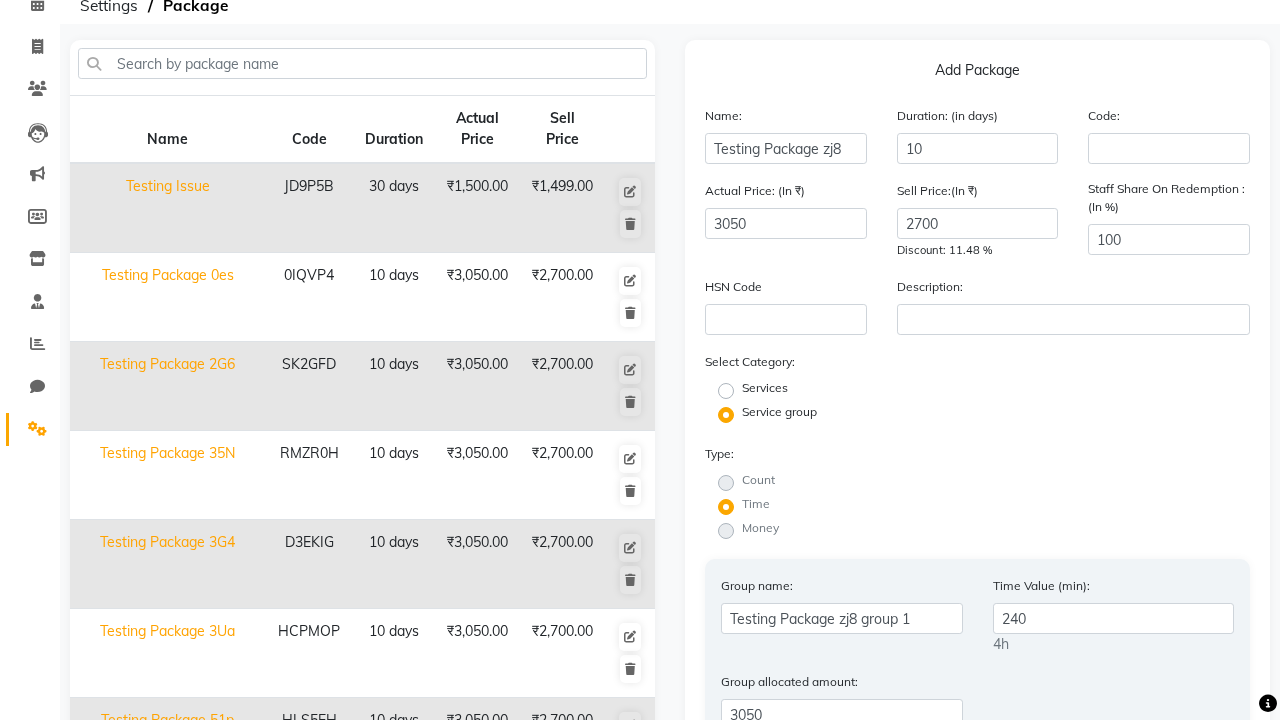 click on "All Services" at bounding box center [748, 758] 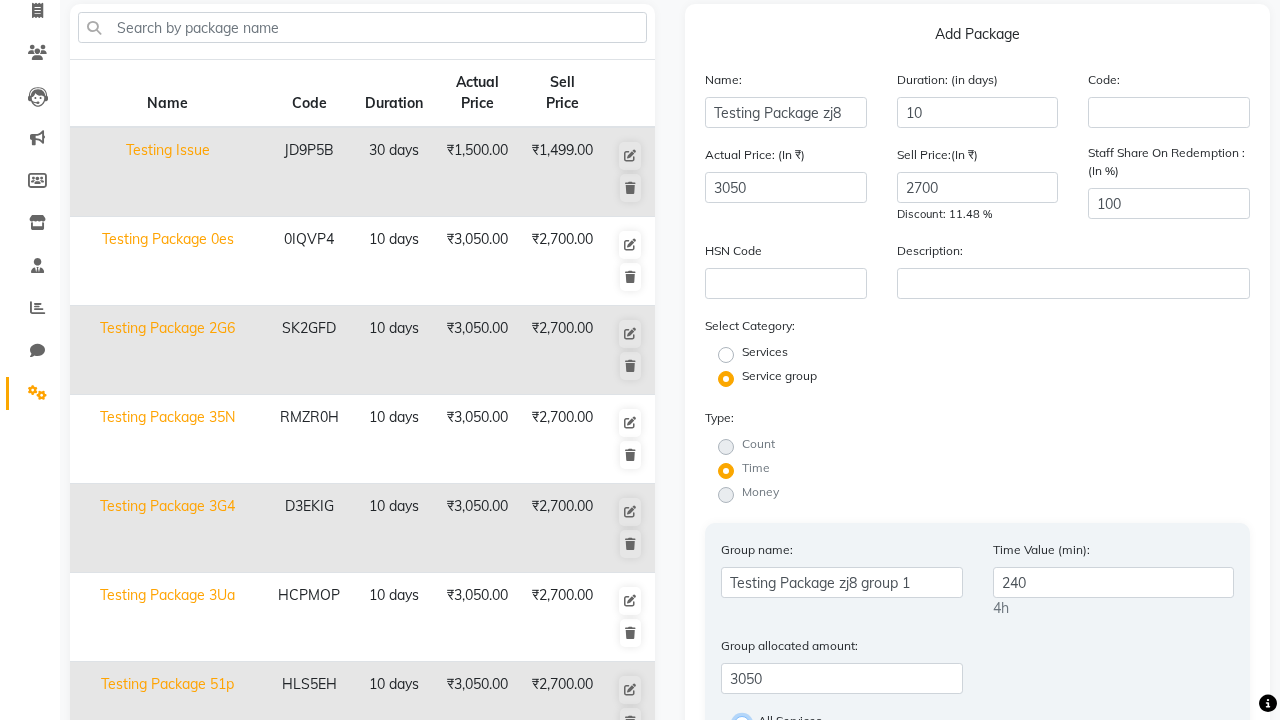 radio on "true" 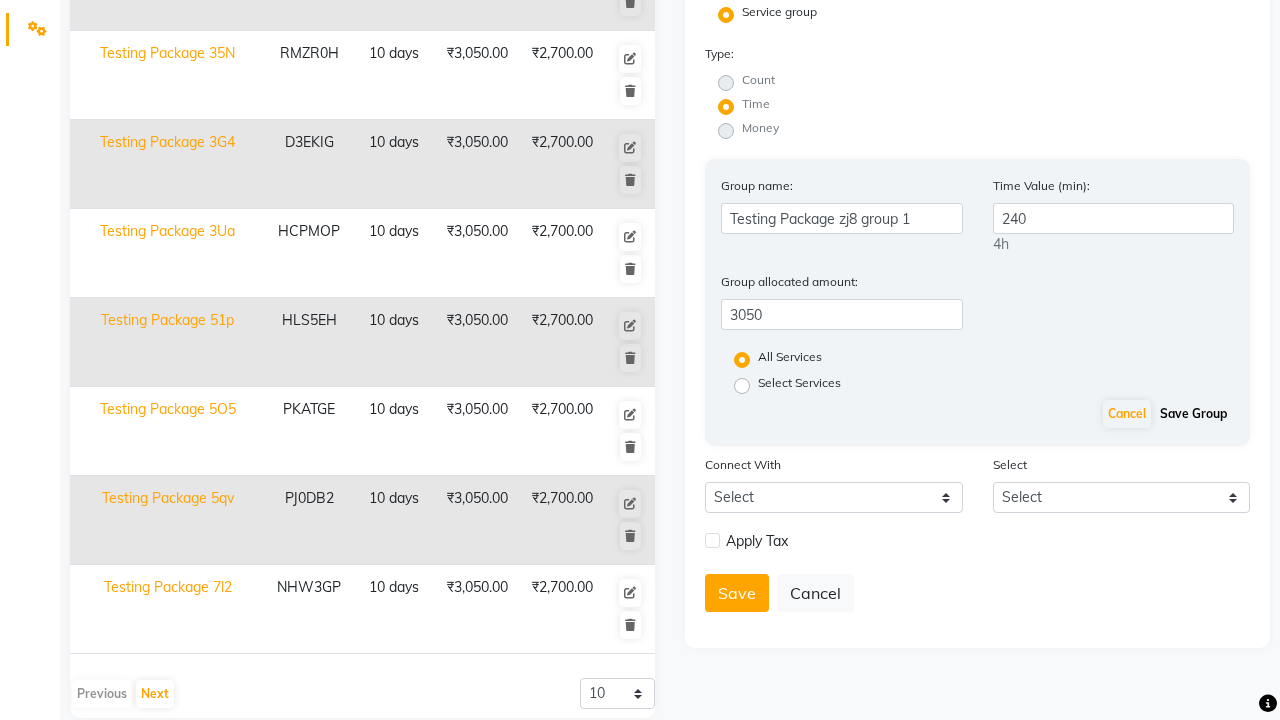 click on "Save Group" 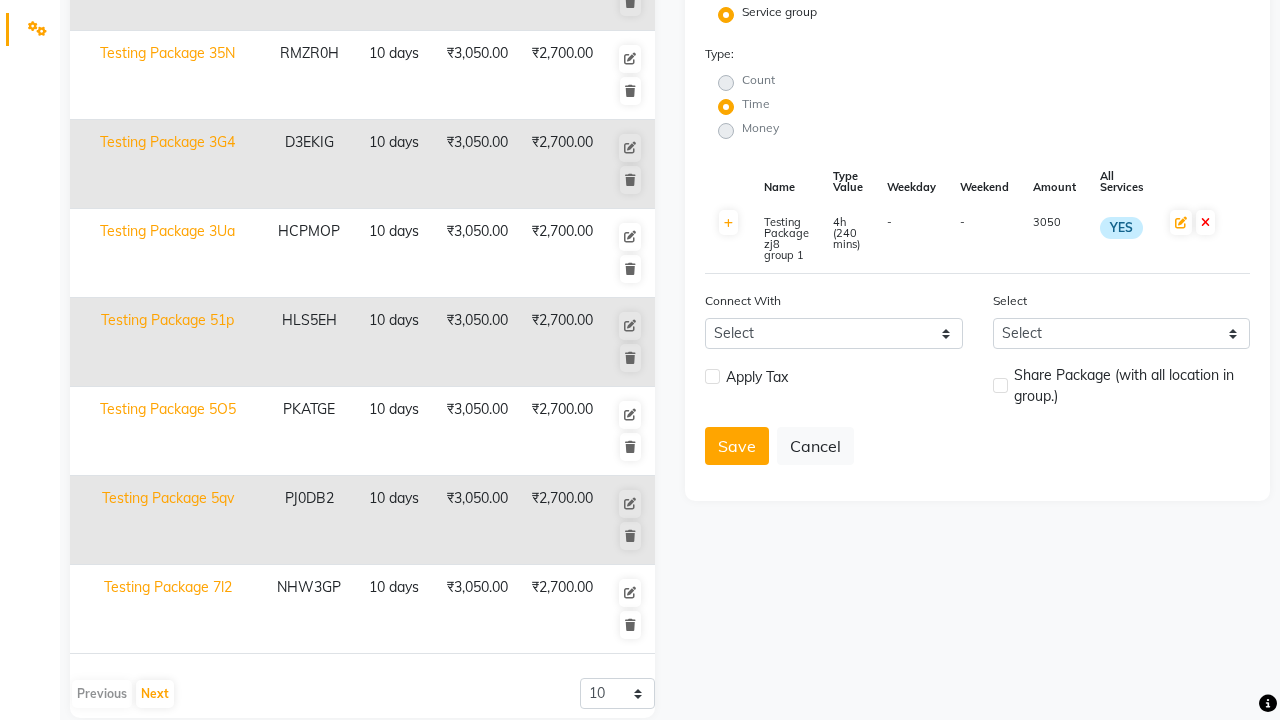 click 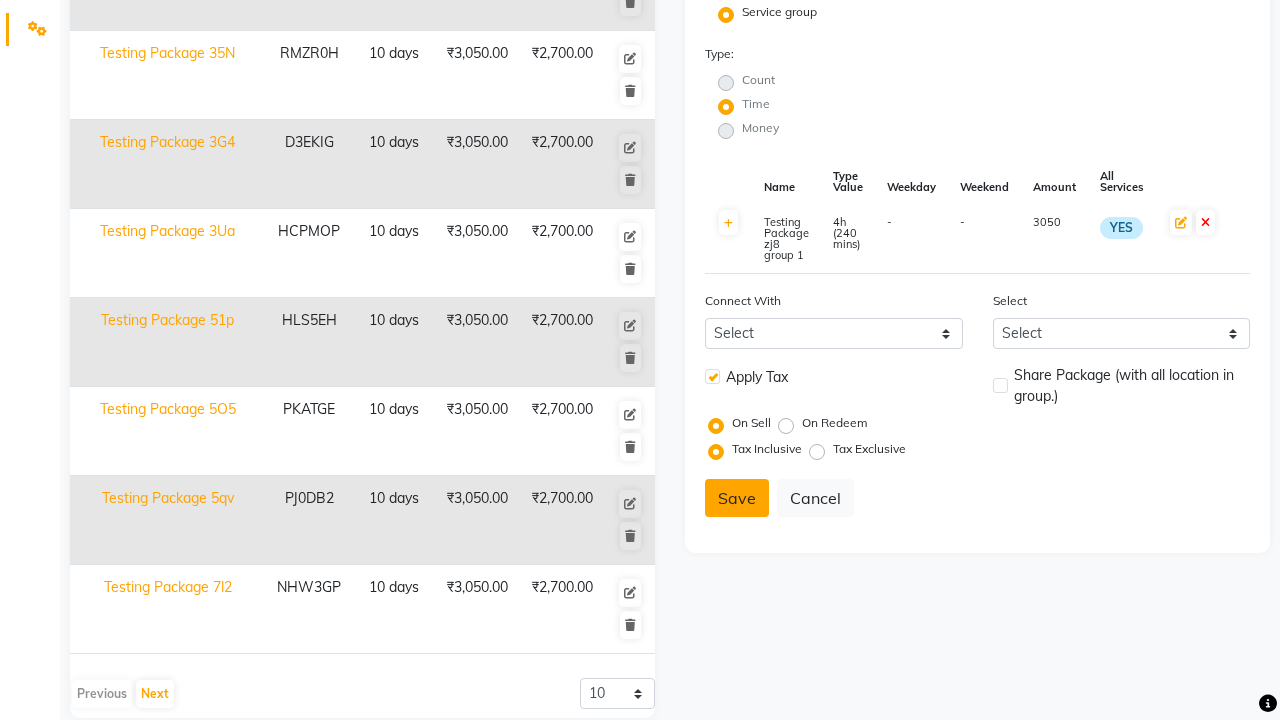 click 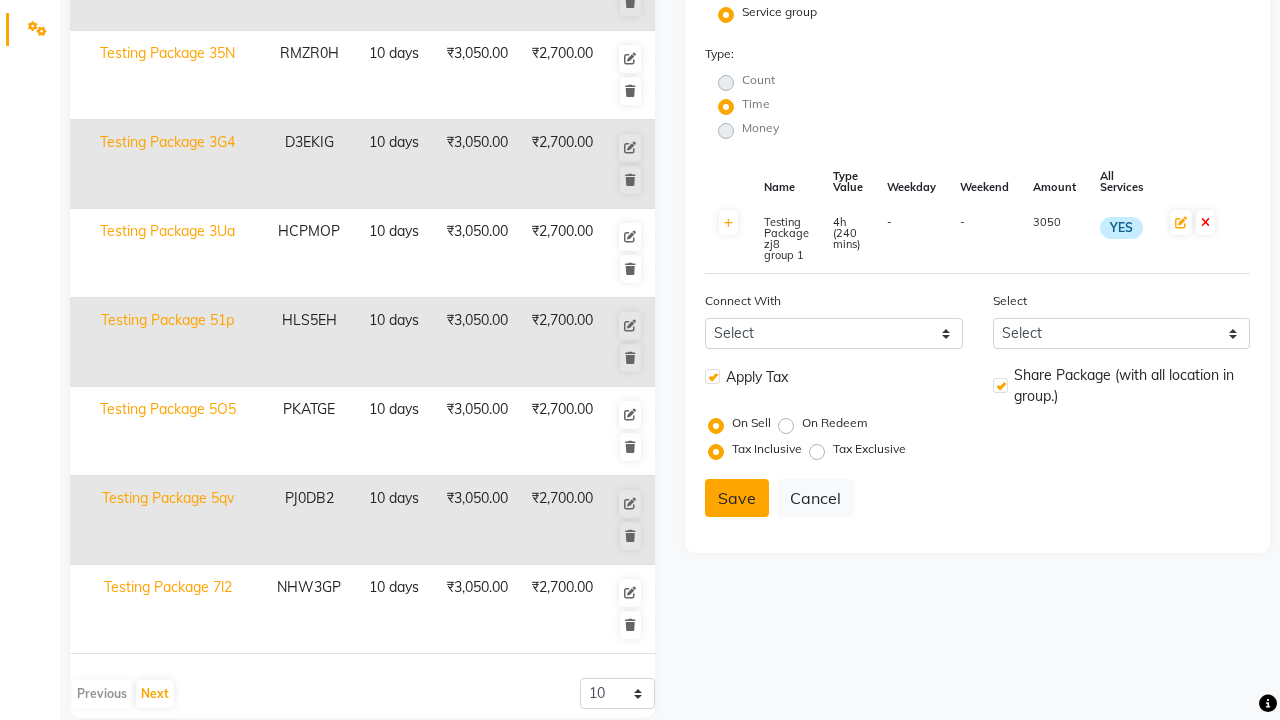 click on "Save" 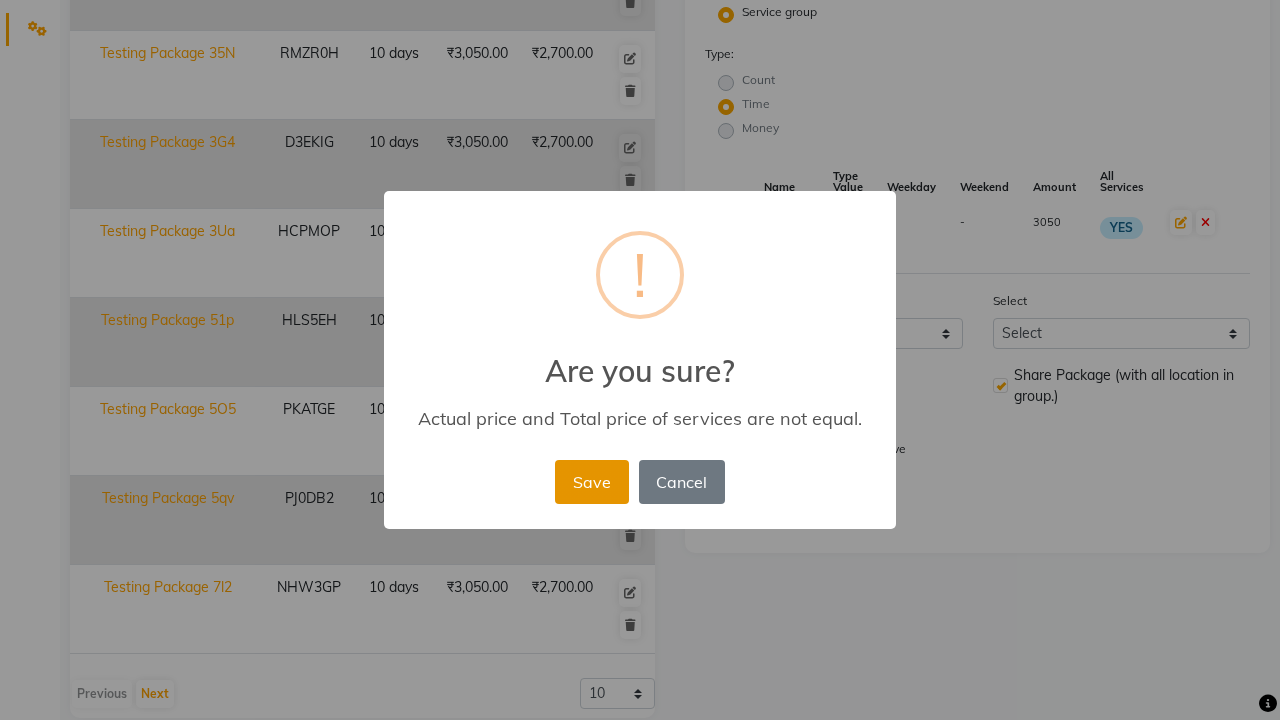 click on "Save" at bounding box center (591, 482) 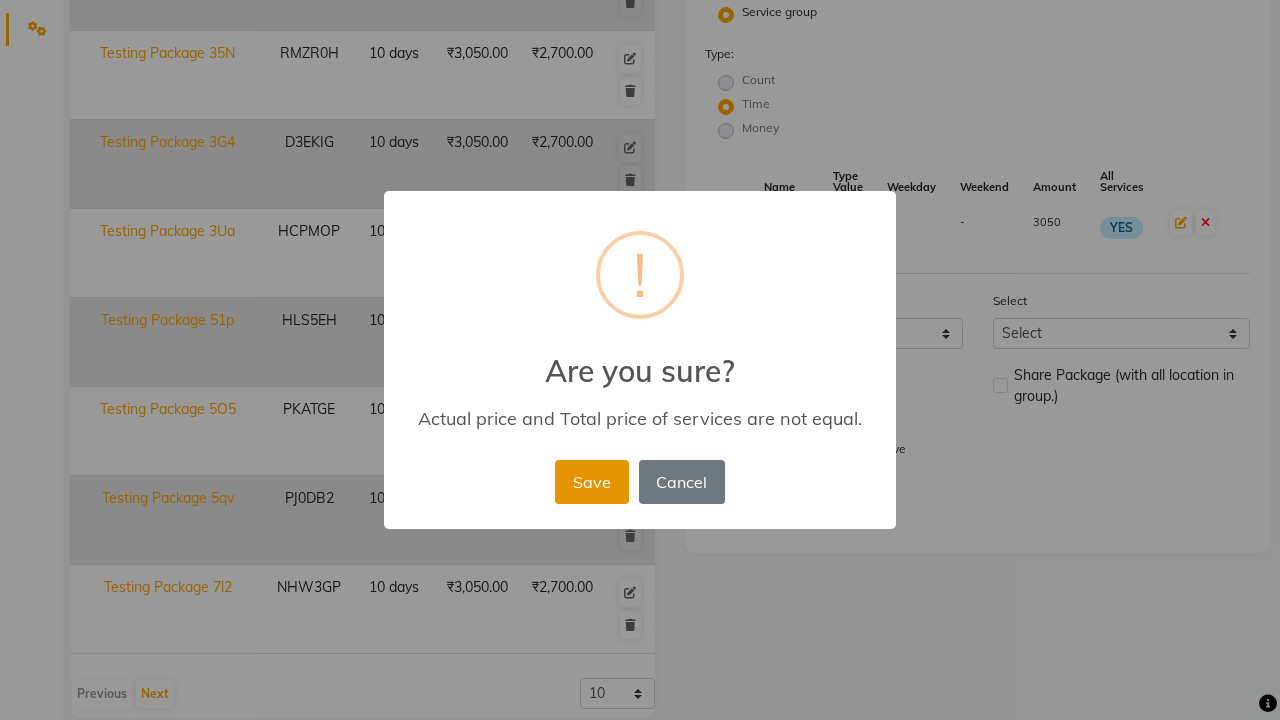 type 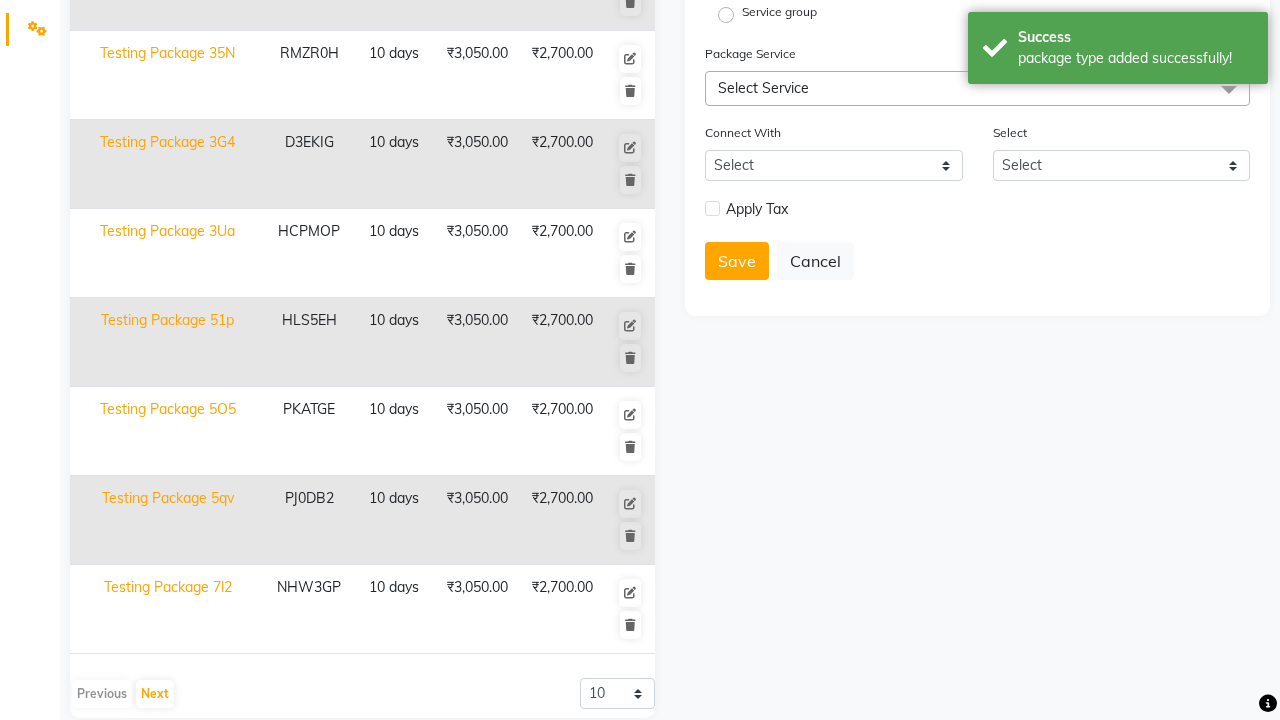 click on "package type added successfully!" at bounding box center (1135, 58) 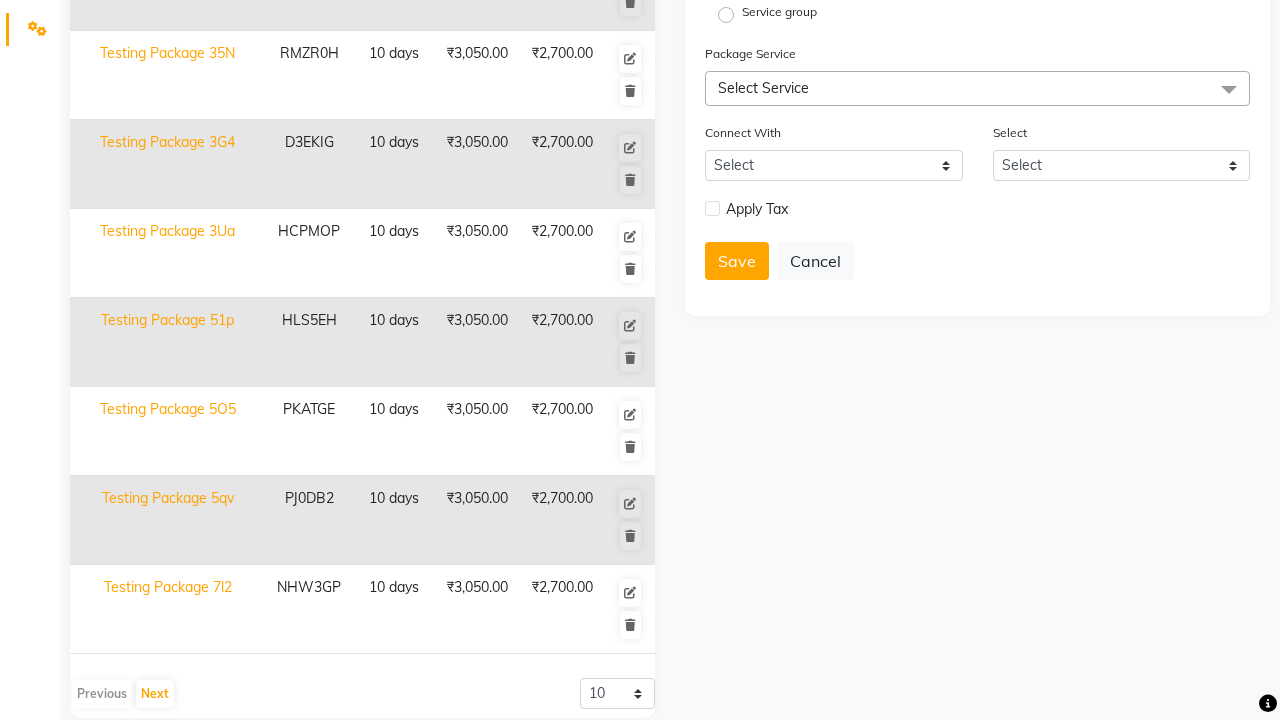 click at bounding box center (37, -463) 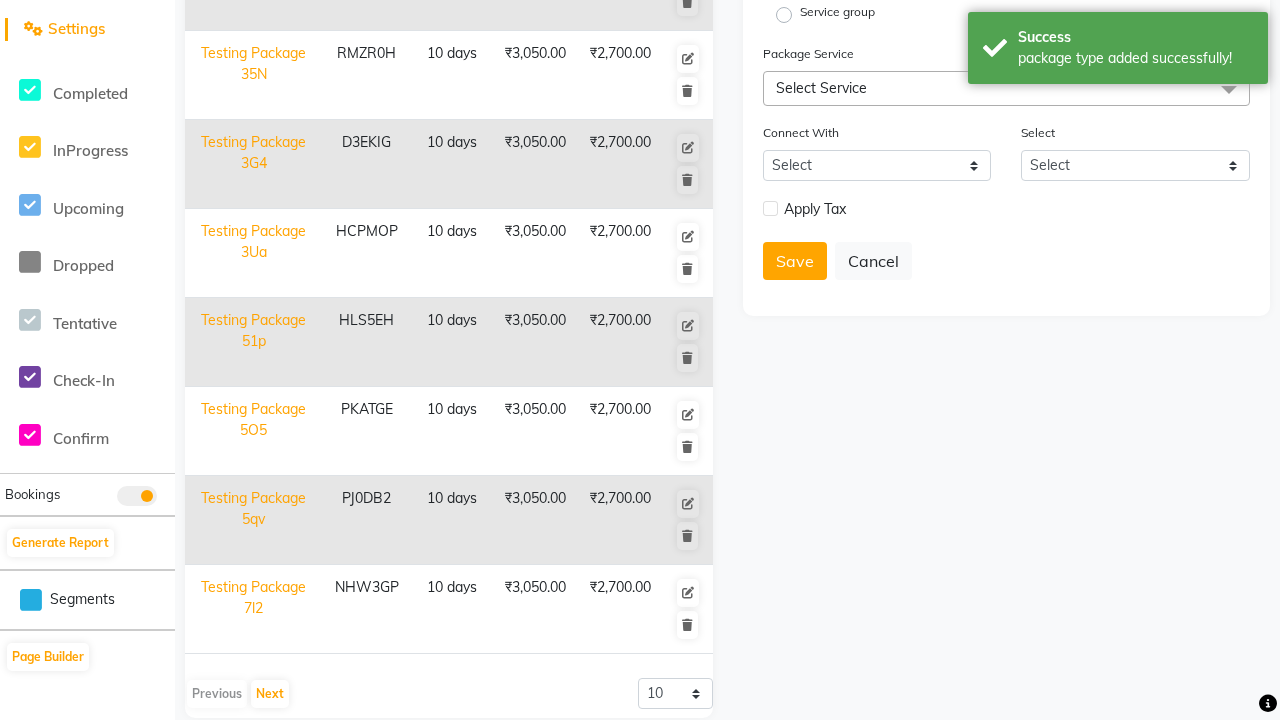 scroll, scrollTop: 0, scrollLeft: 0, axis: both 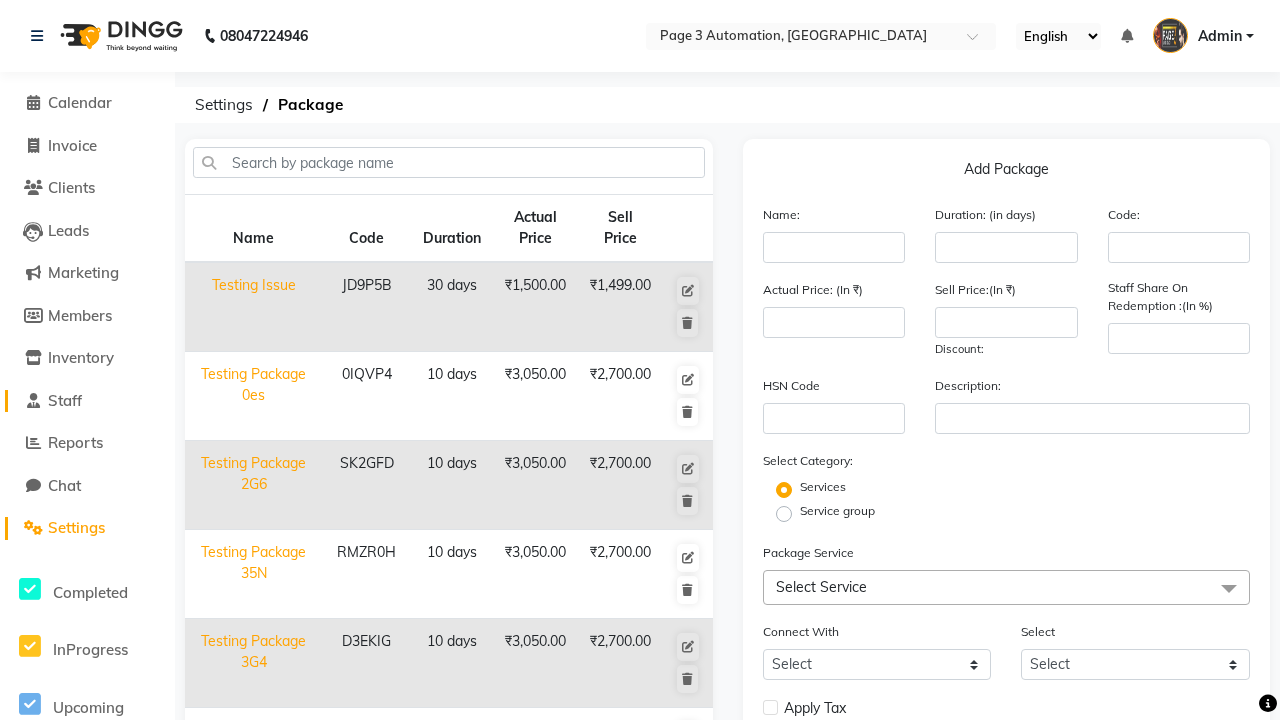 click on "Staff" 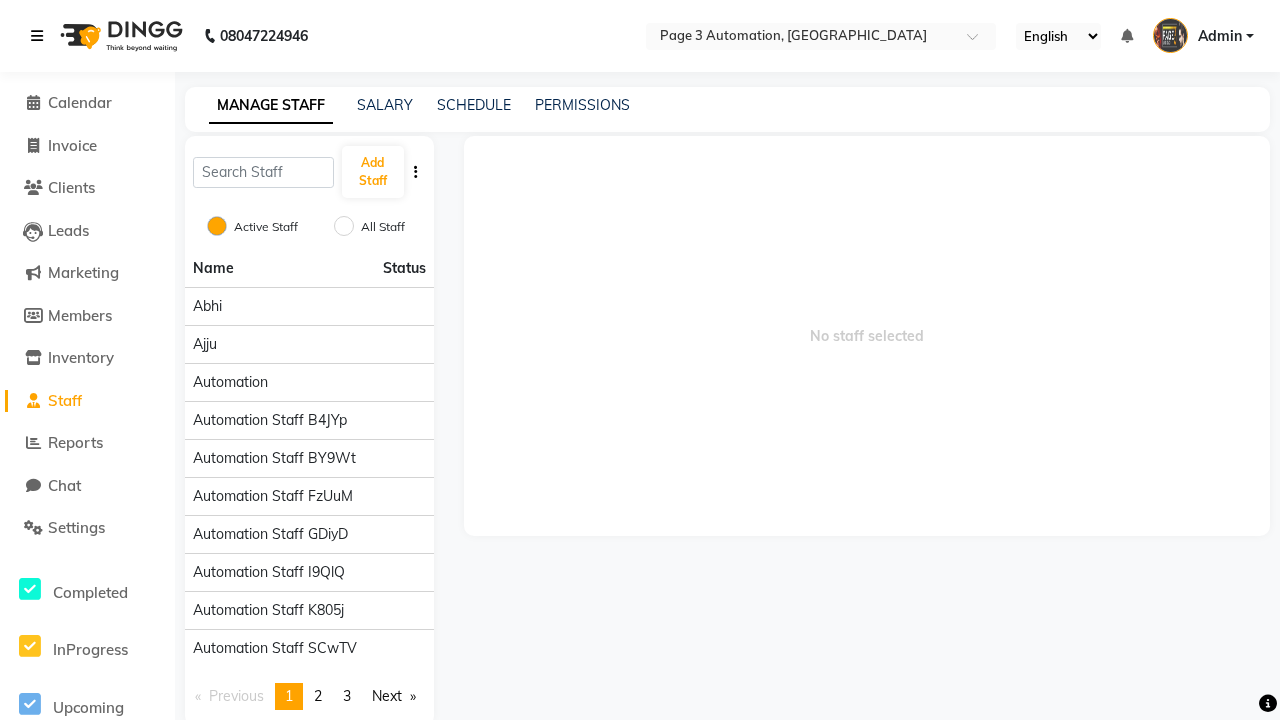 click at bounding box center [37, 36] 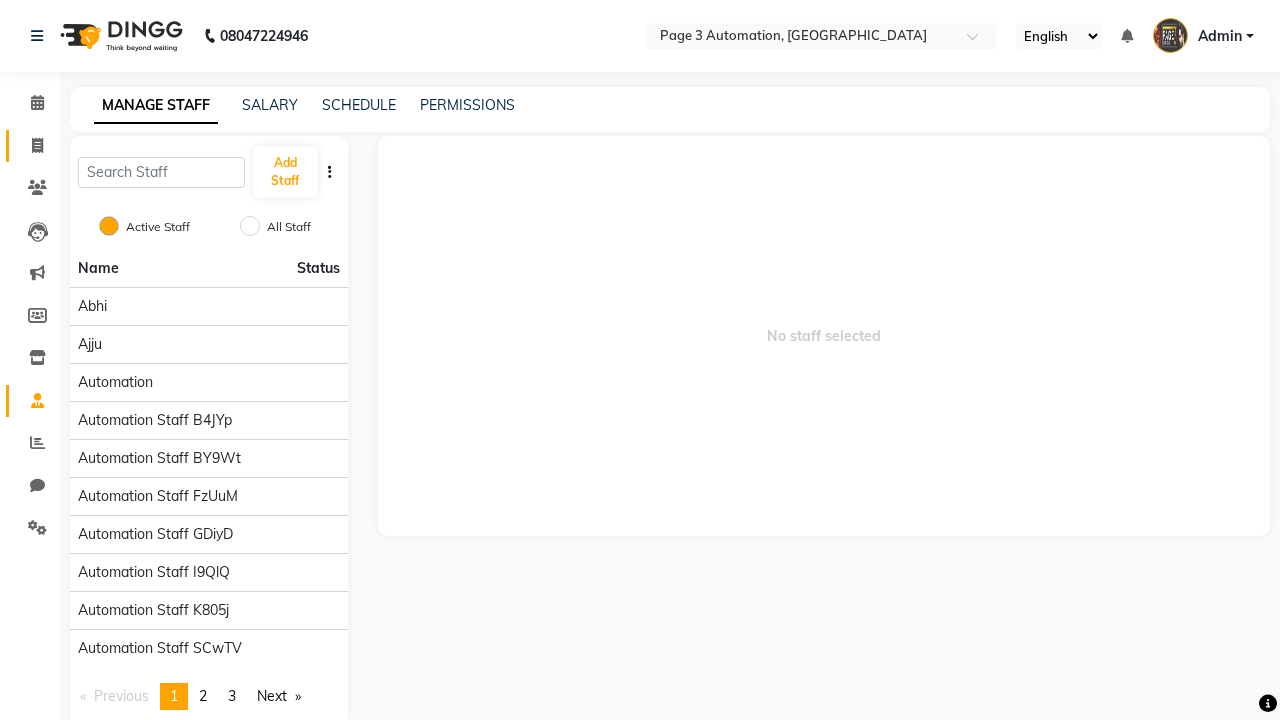click 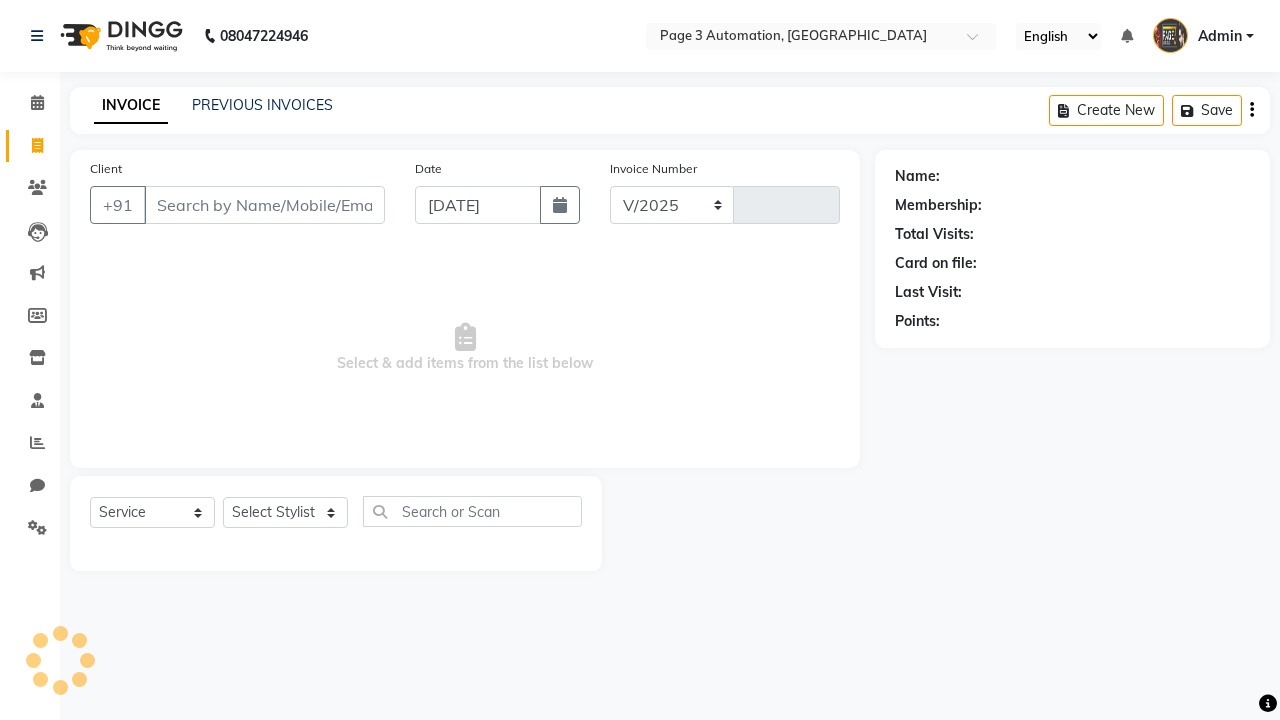 select on "2774" 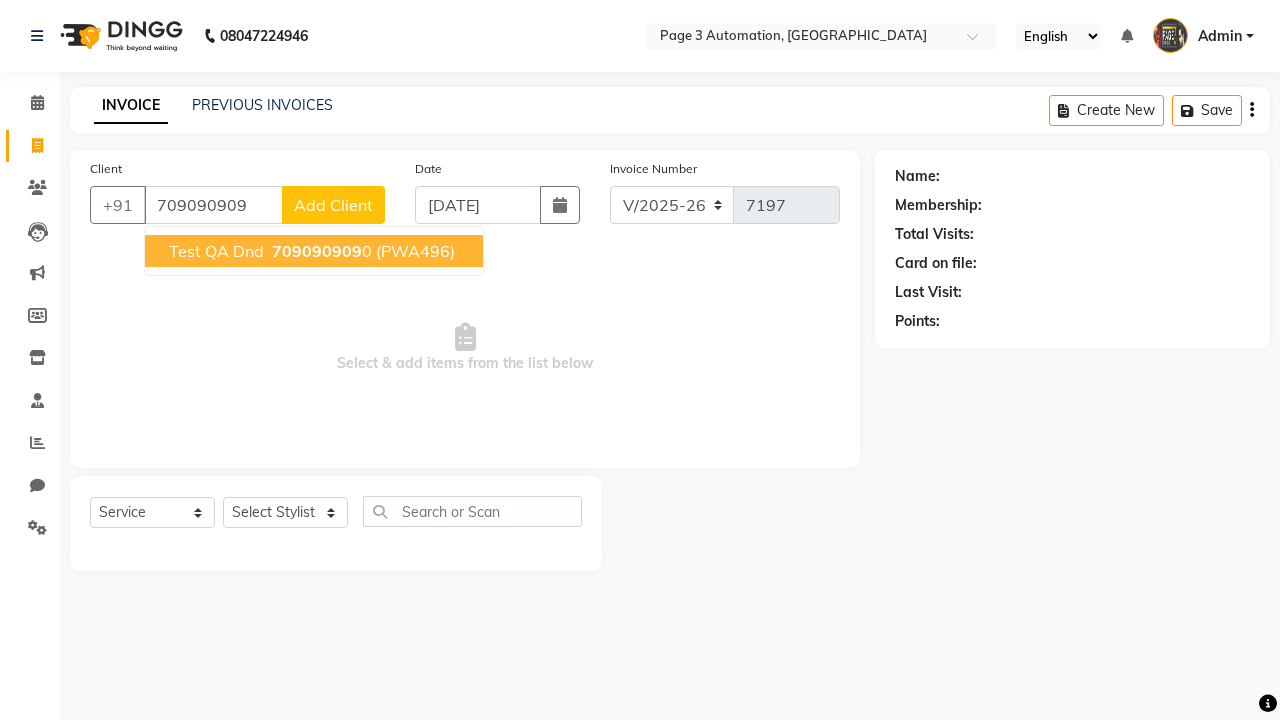 click on "709090909" at bounding box center [317, 251] 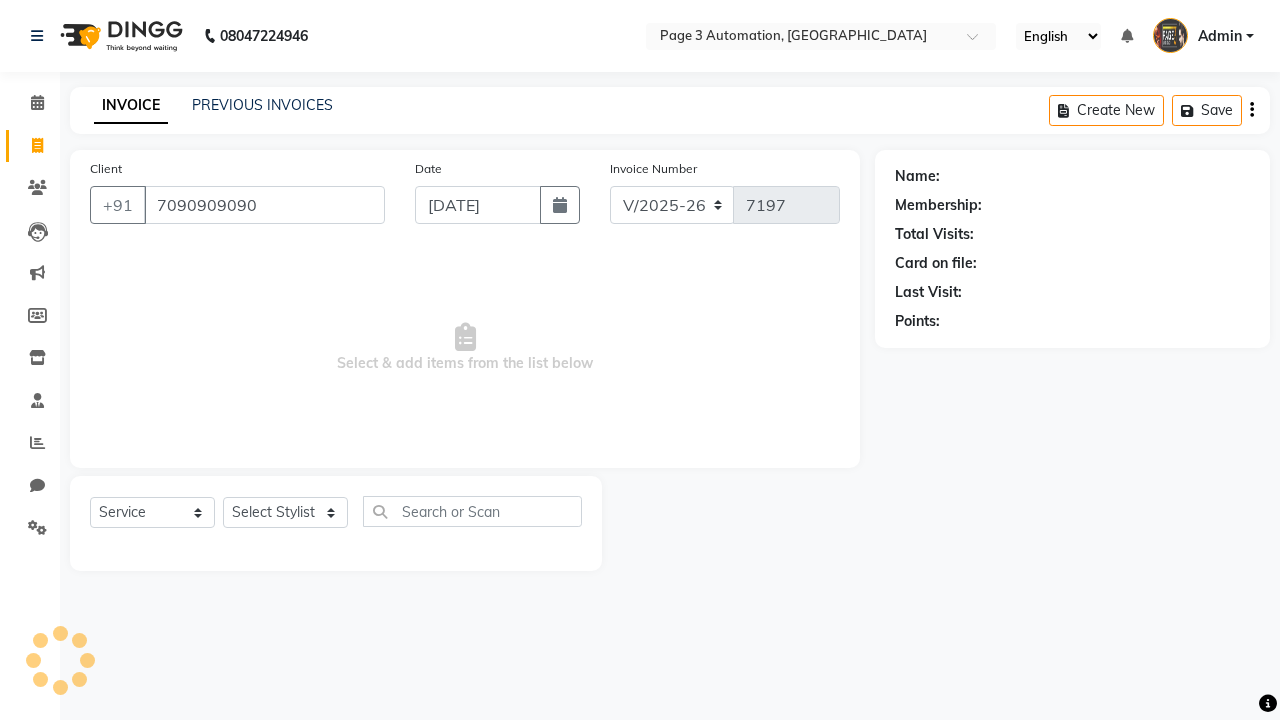 type on "7090909090" 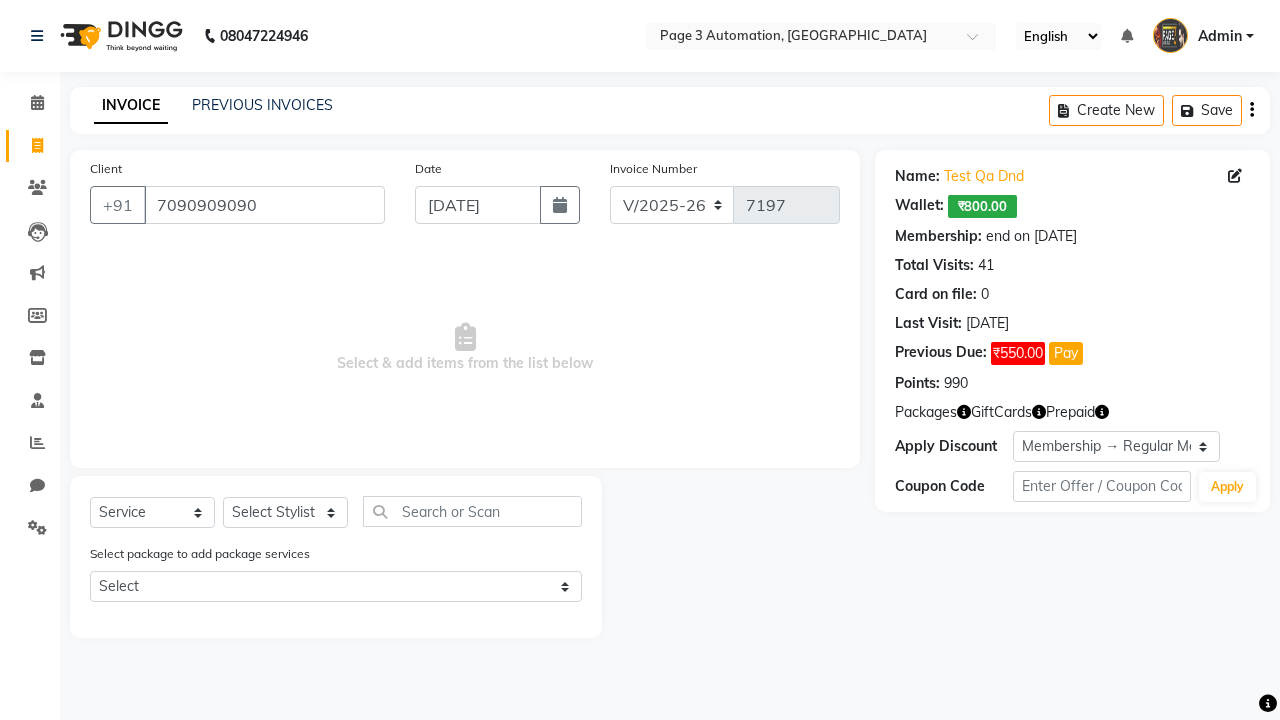 select on "0:" 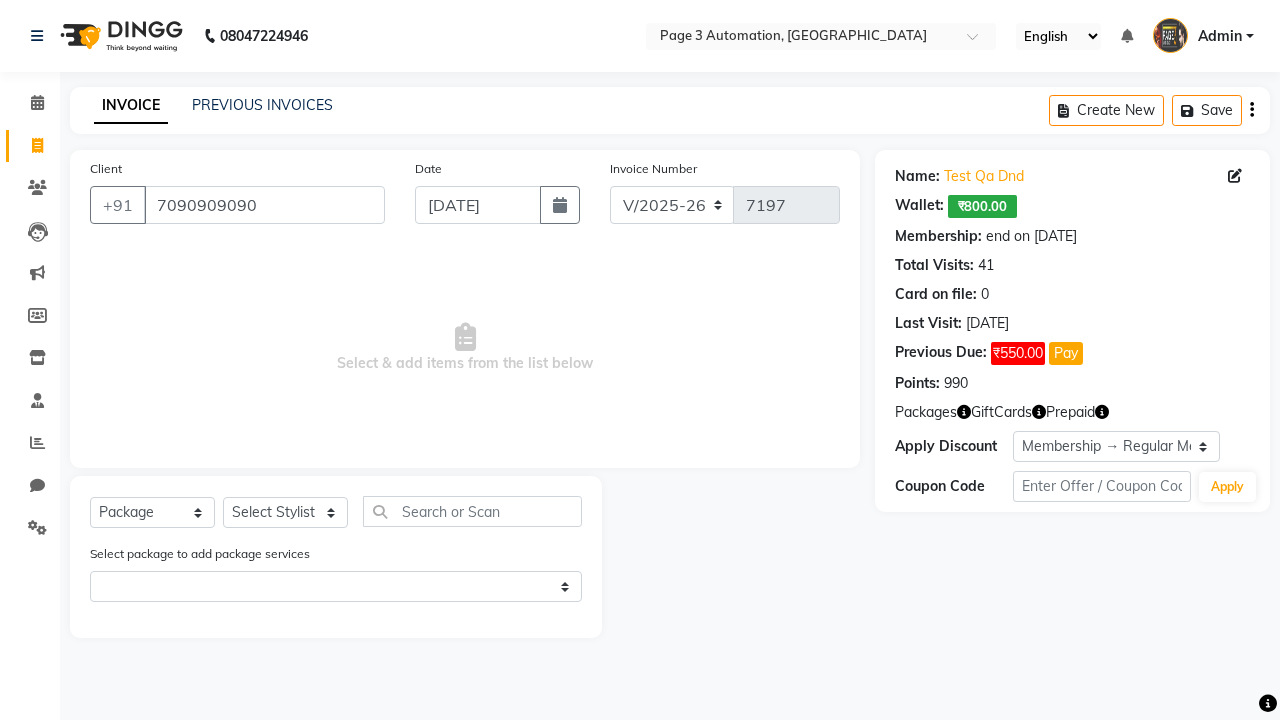 select on "71572" 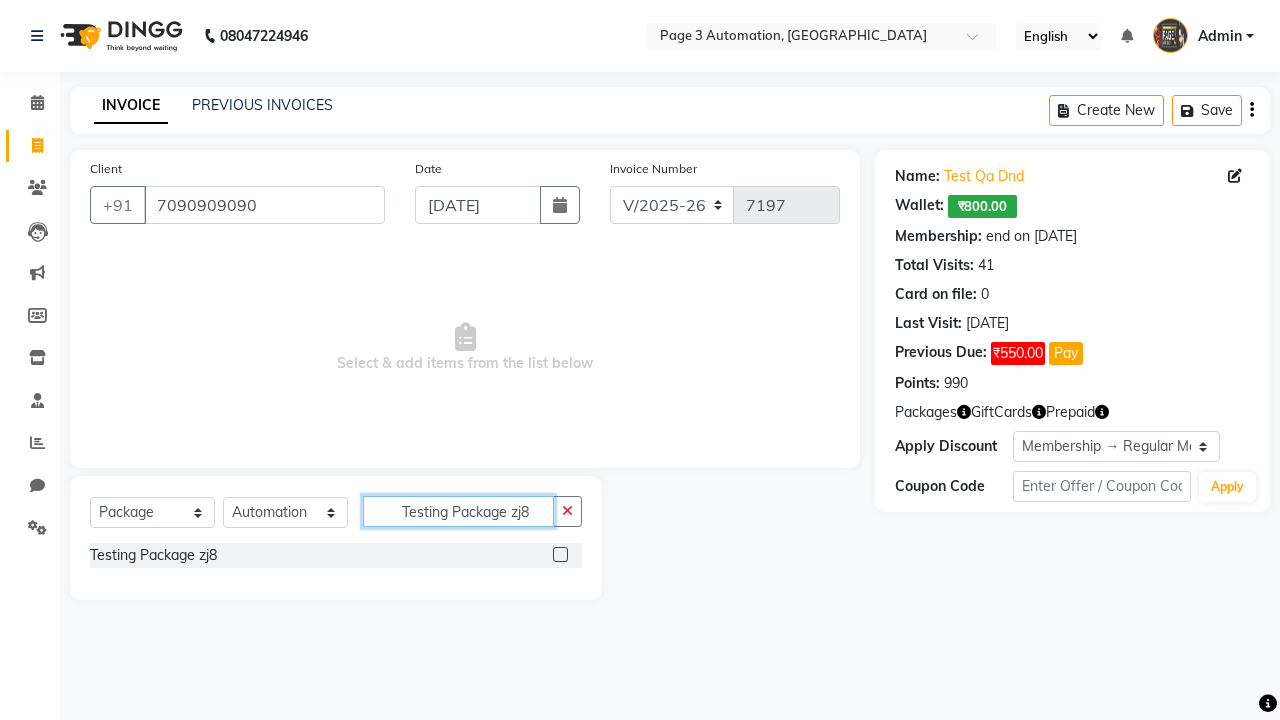 type on "Testing Package zj8" 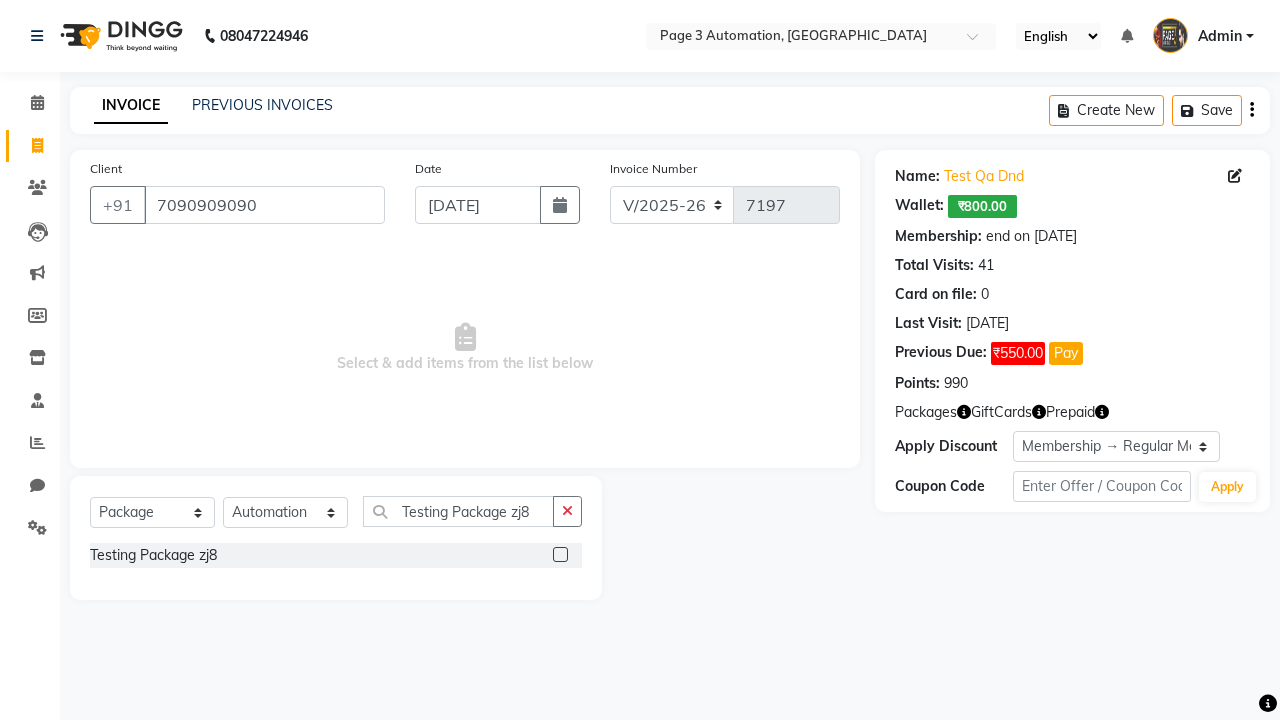 click 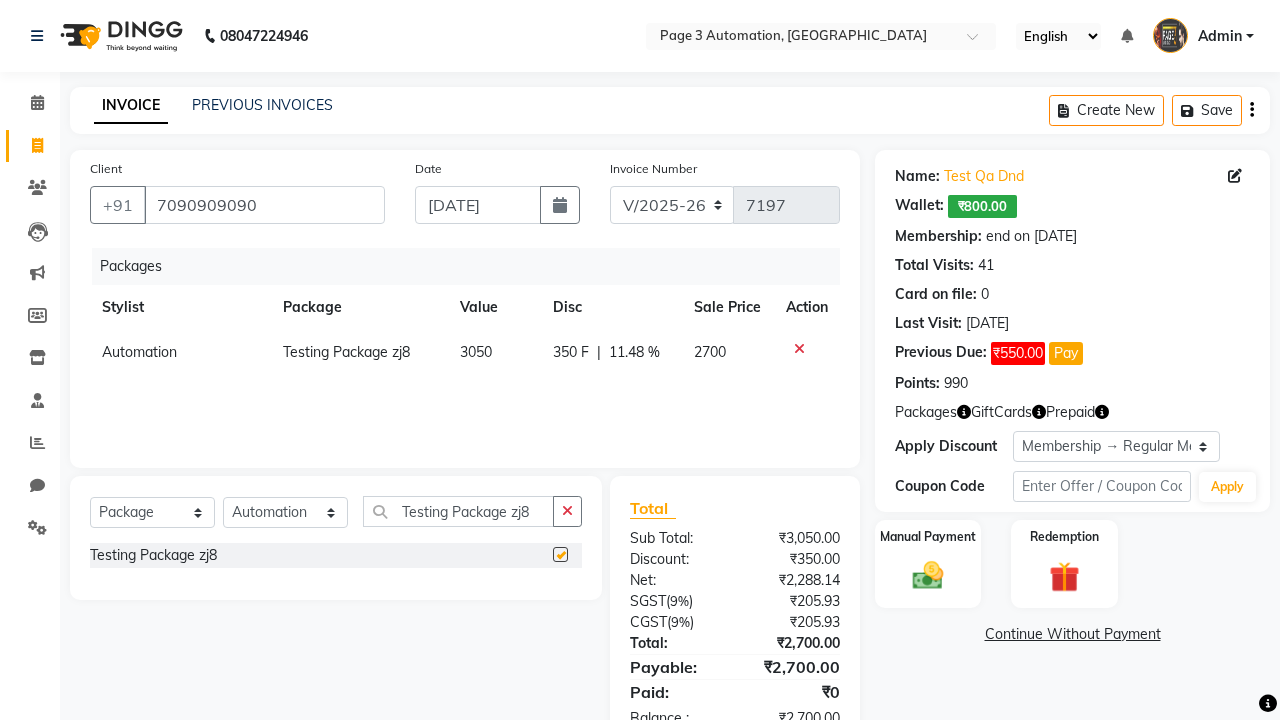 checkbox on "false" 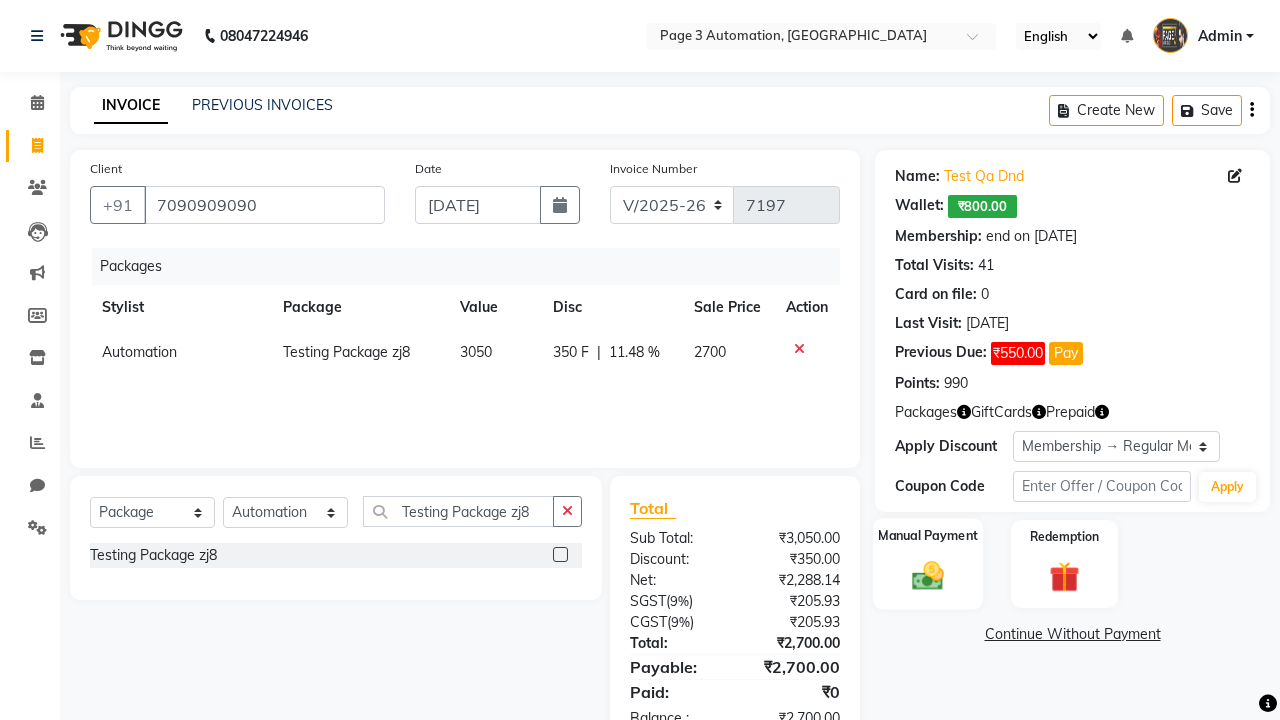 click 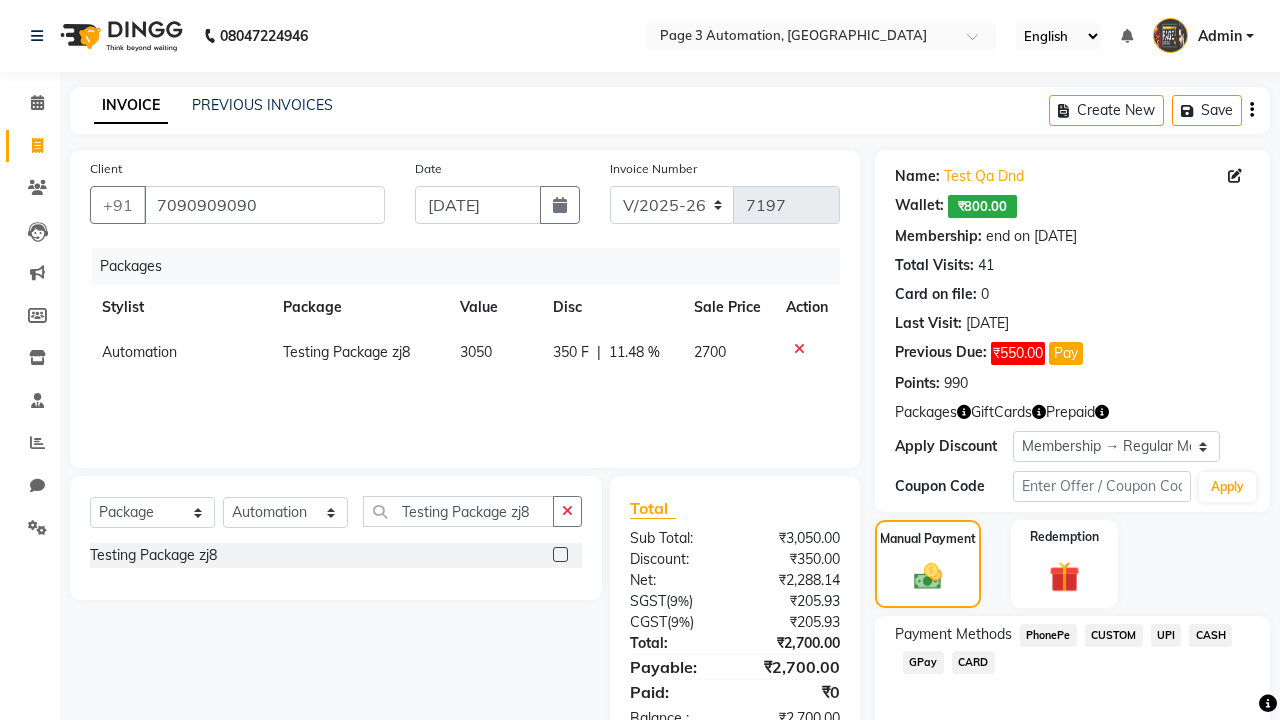 click on "PhonePe" 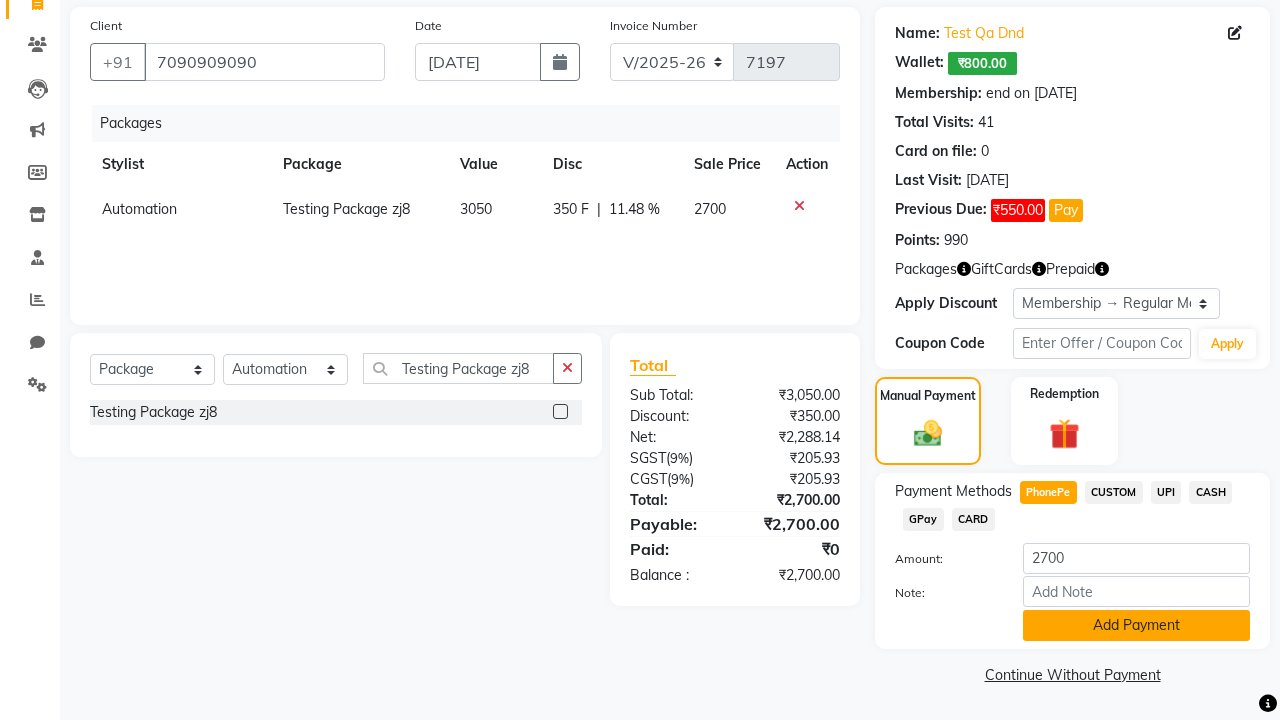 click on "Add Payment" 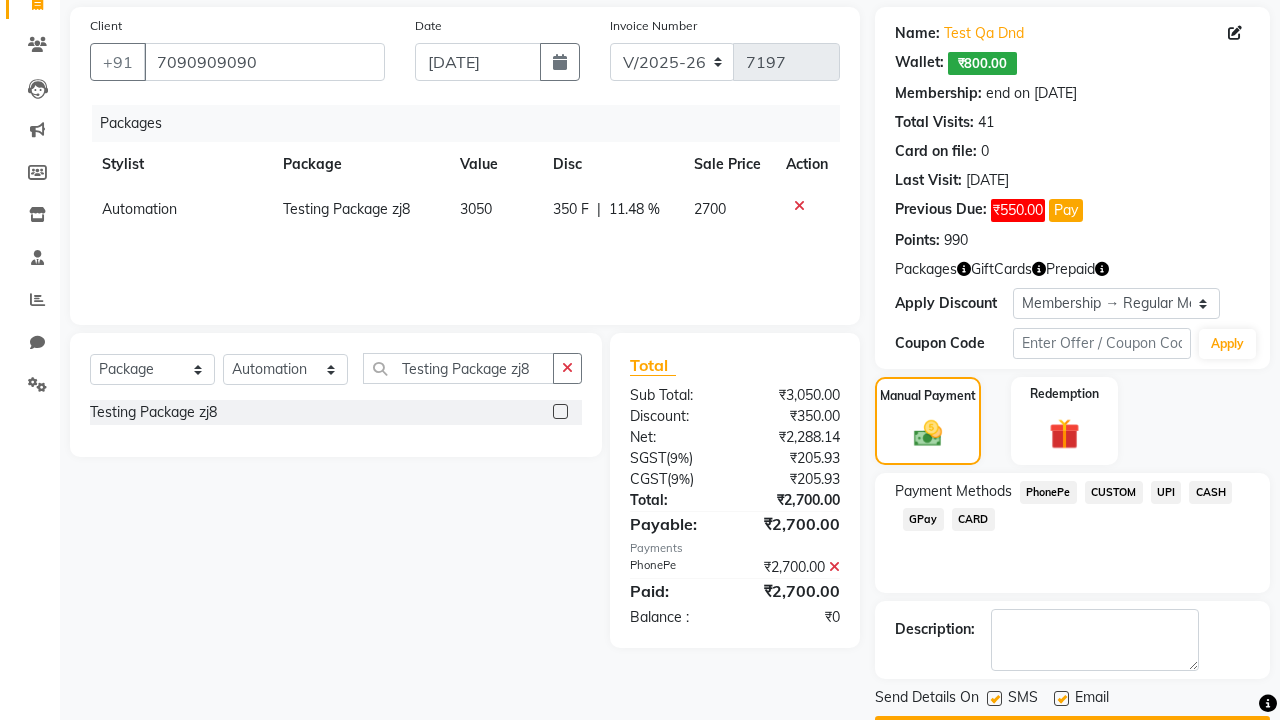 click 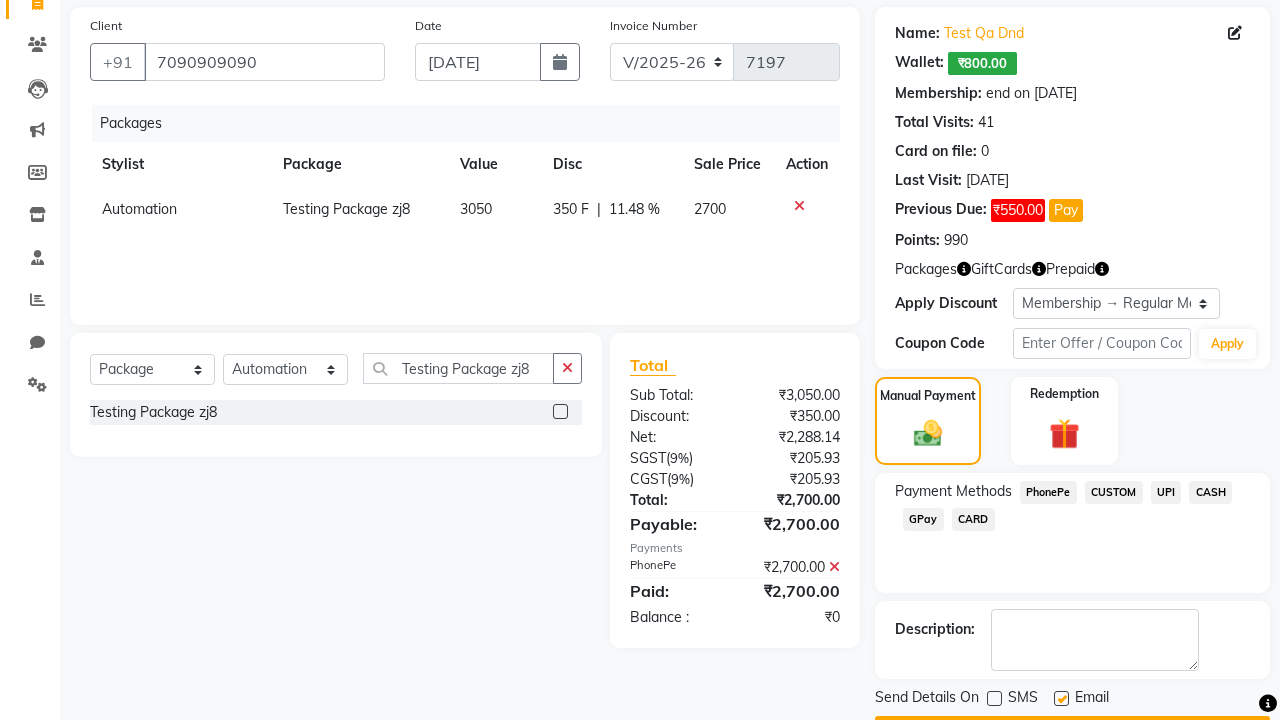 click 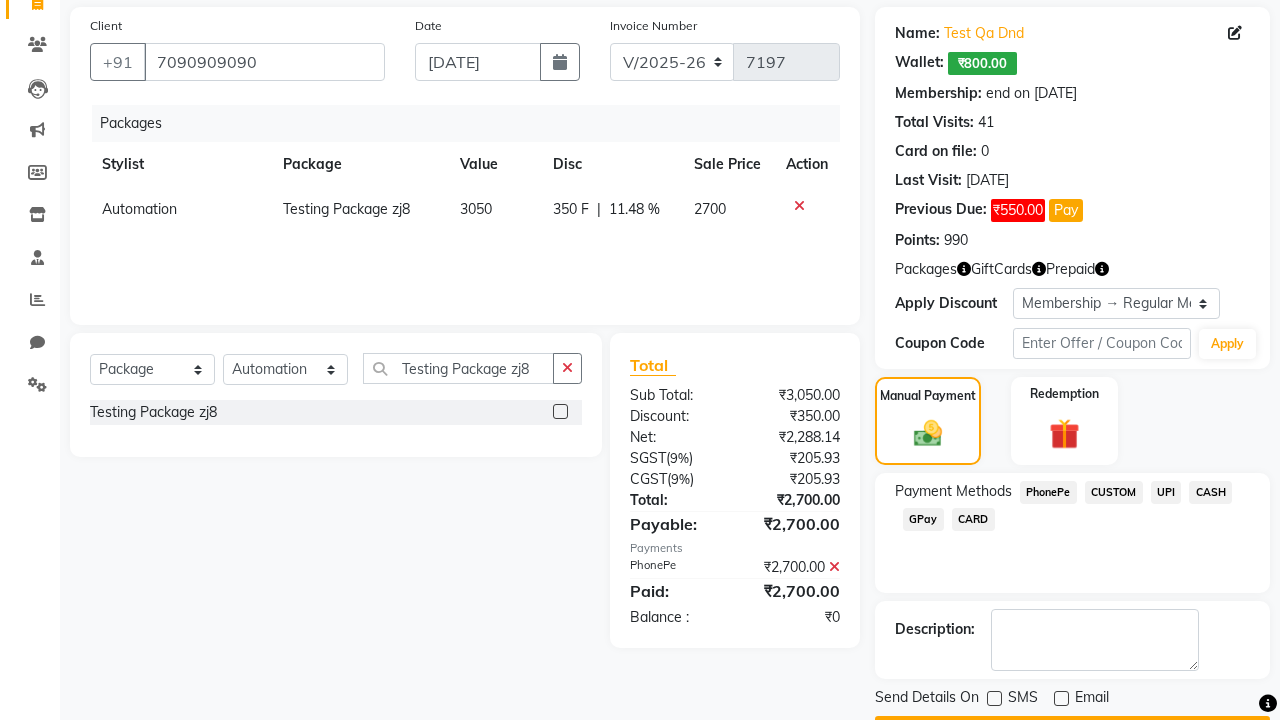 click on "Checkout" 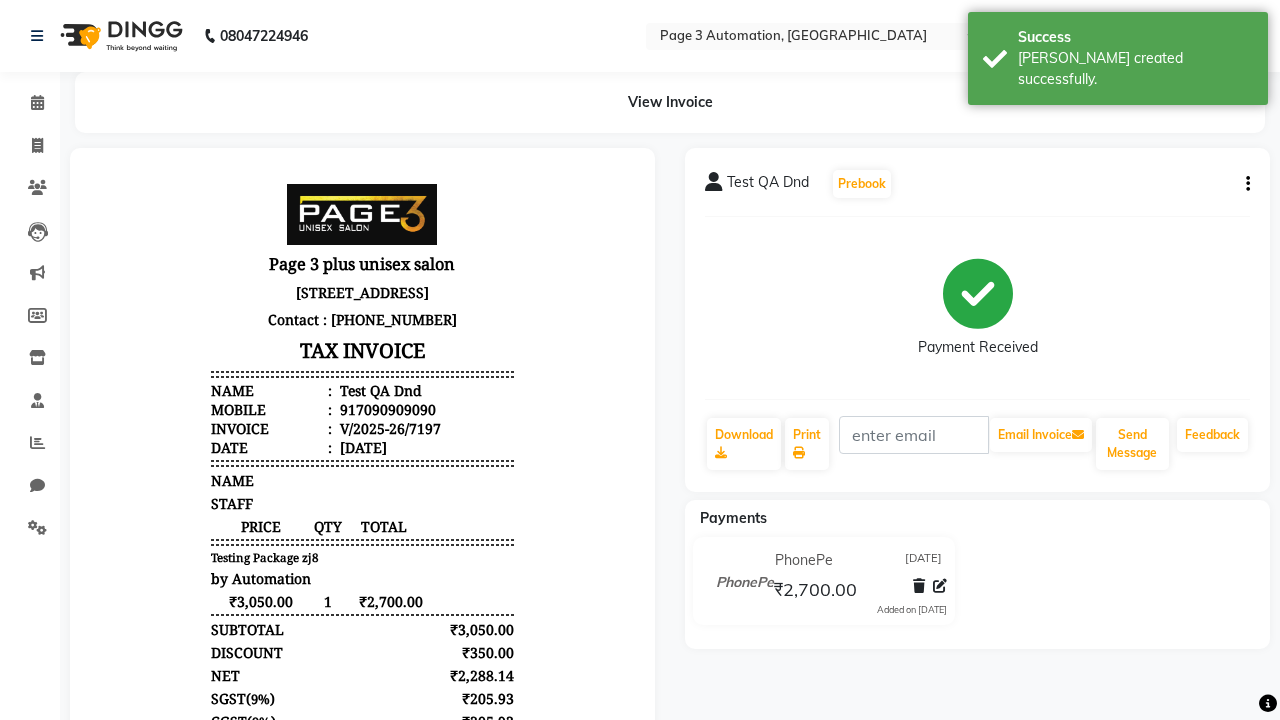 scroll, scrollTop: 0, scrollLeft: 0, axis: both 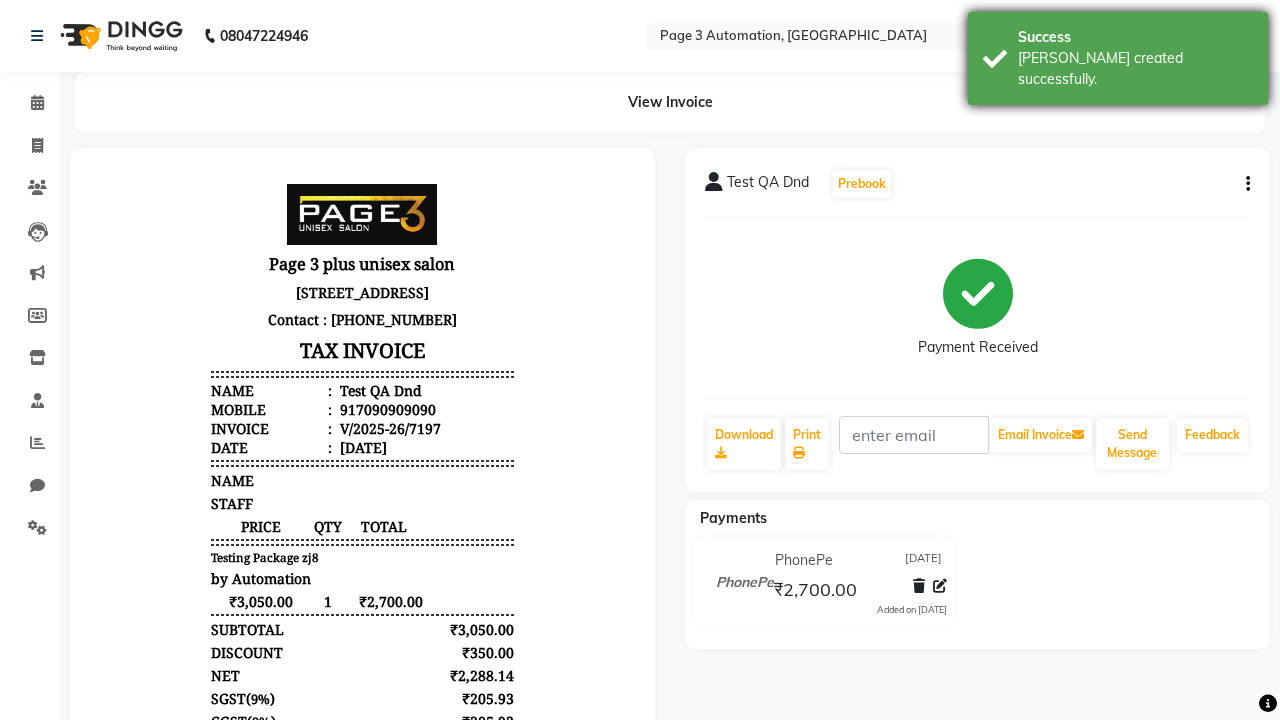 click on "[PERSON_NAME] created successfully." at bounding box center (1135, 69) 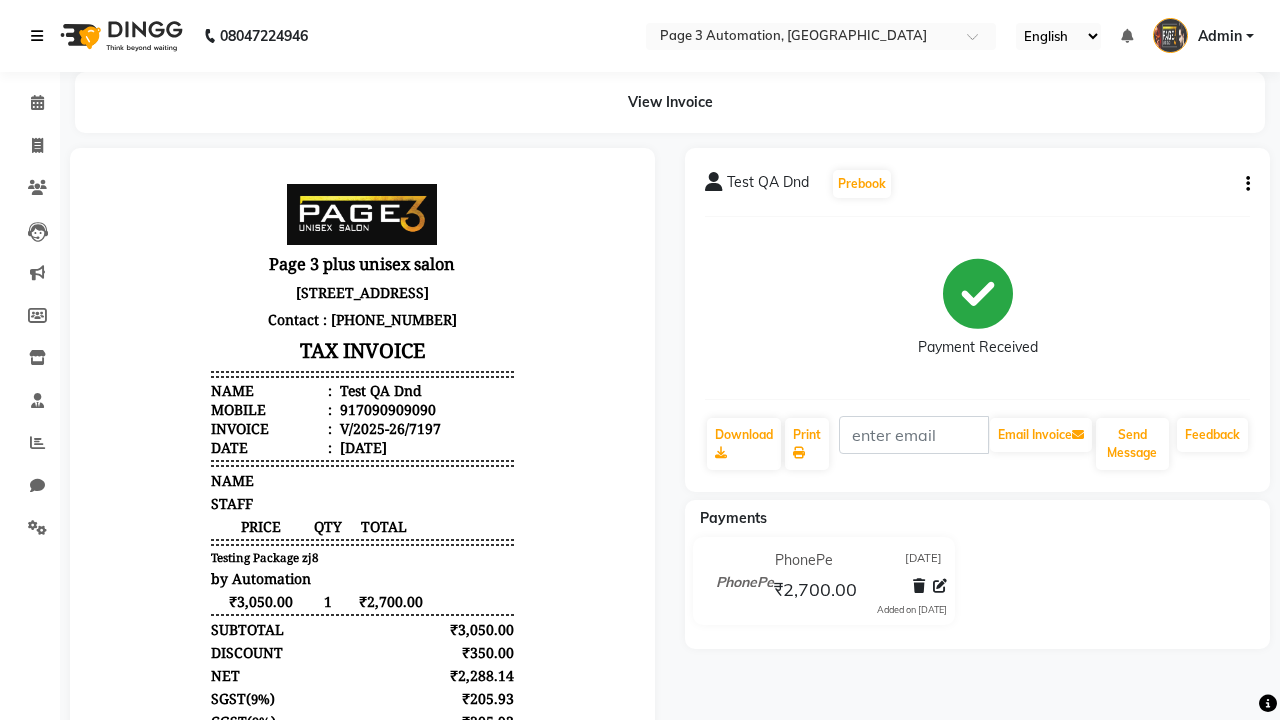 click at bounding box center [37, 36] 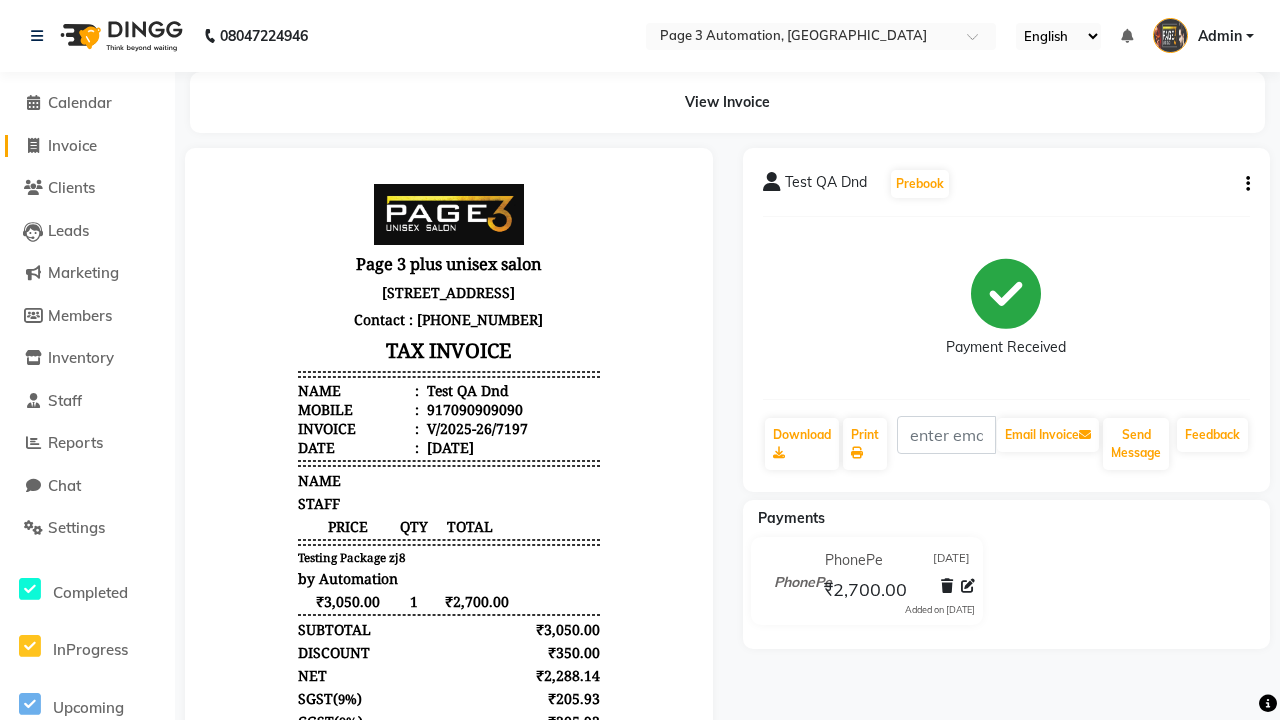 click on "Invoice" 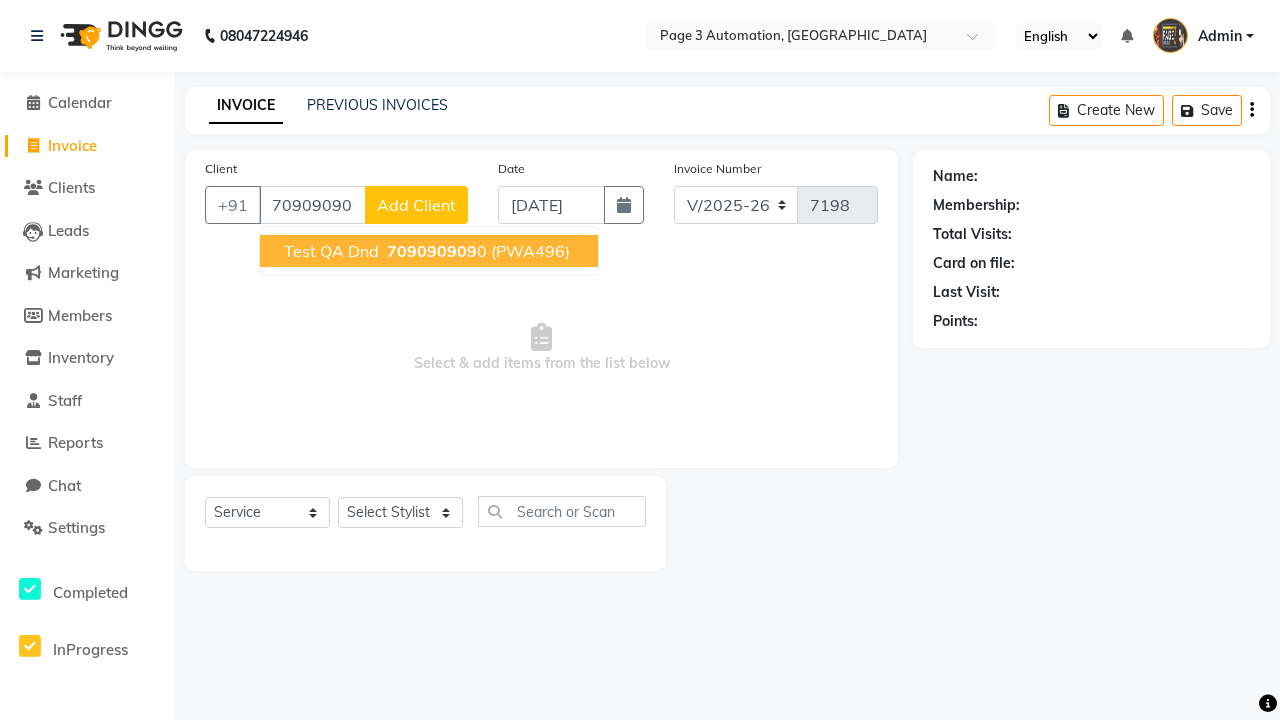 click on "709090909" at bounding box center [432, 251] 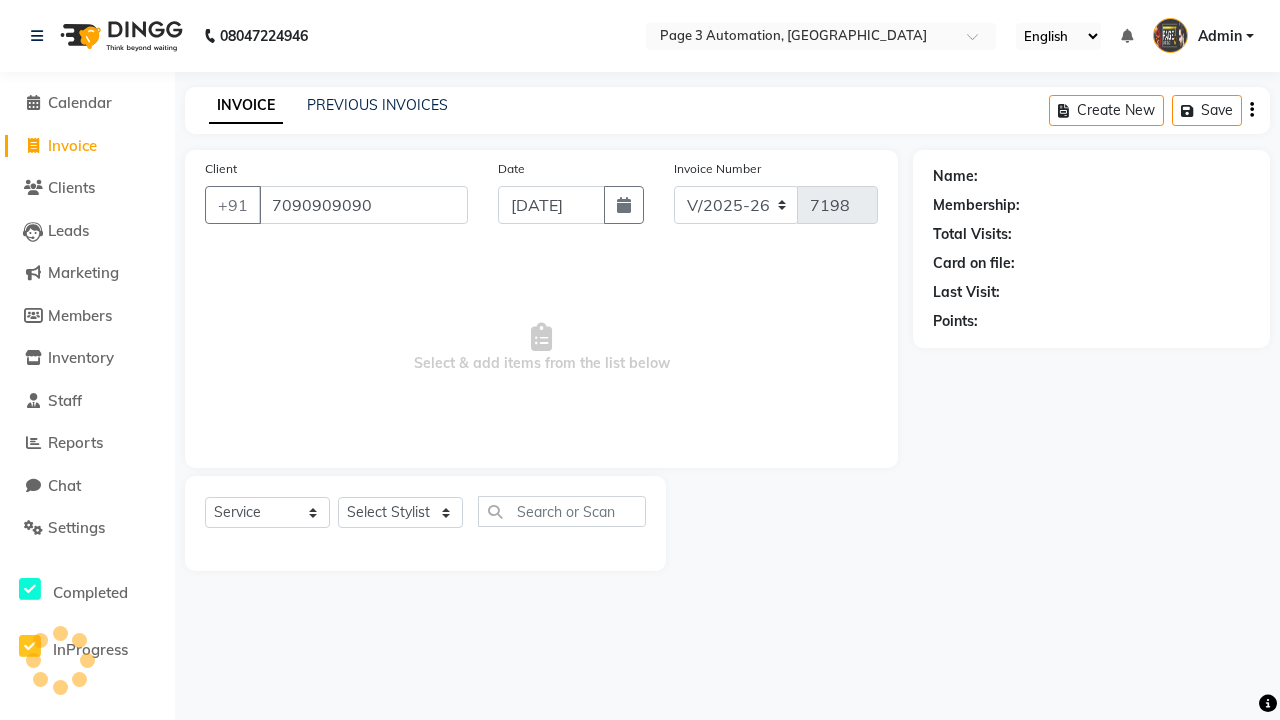 type on "7090909090" 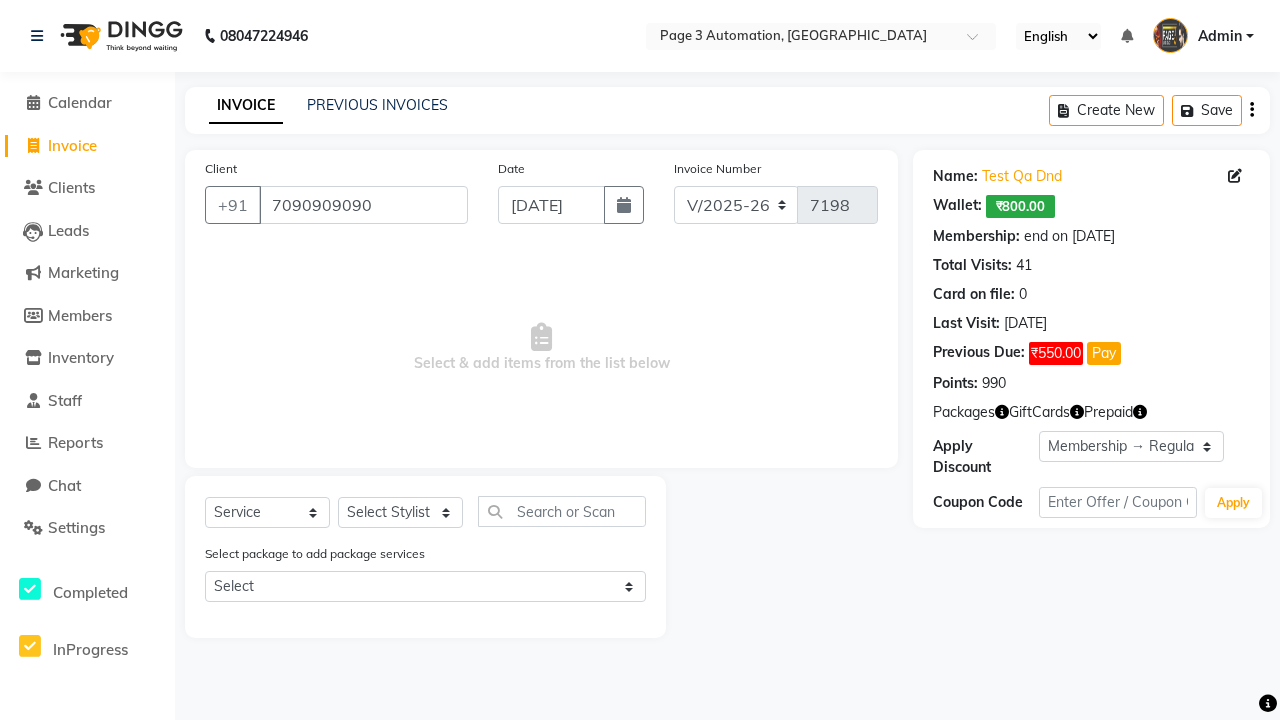 select on "0:" 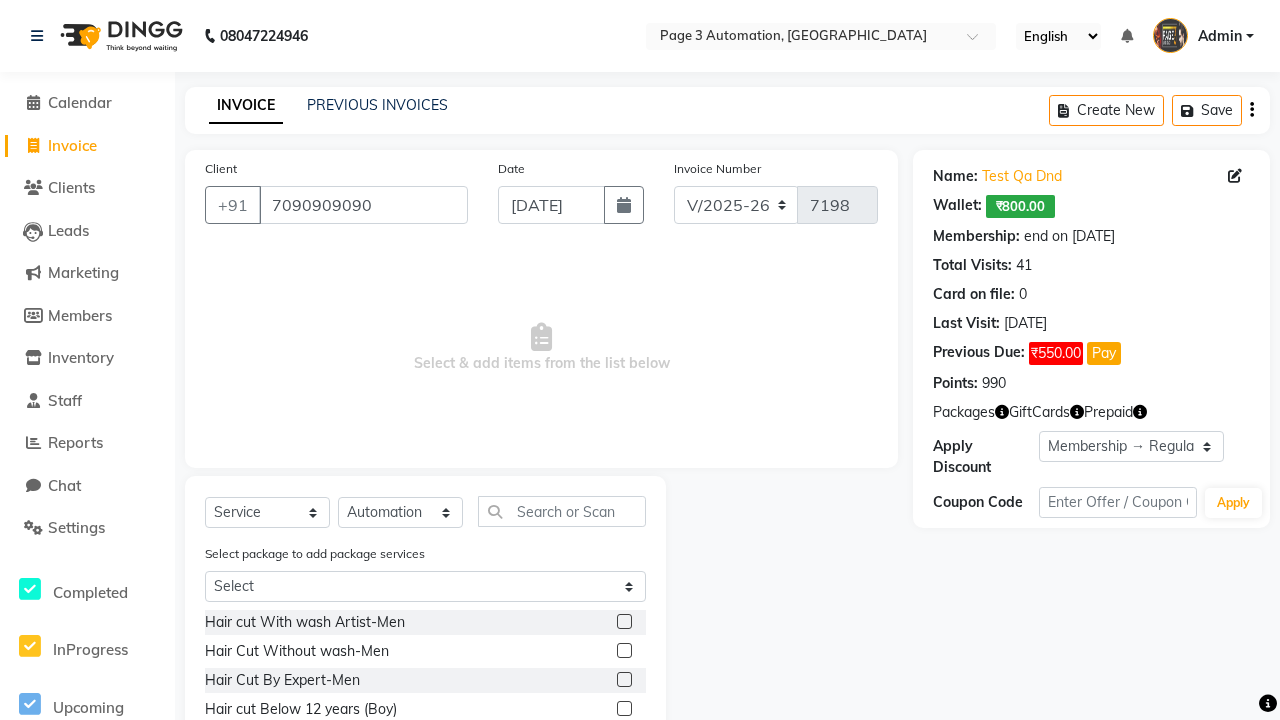 click 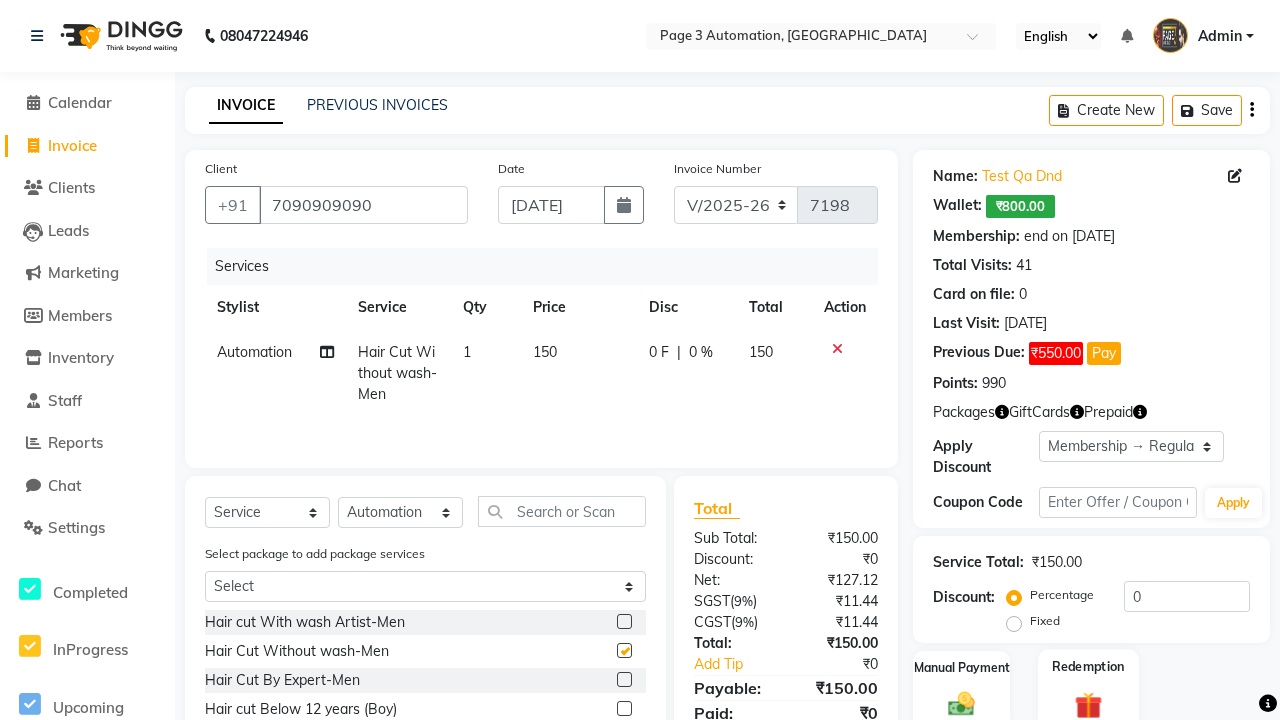 click 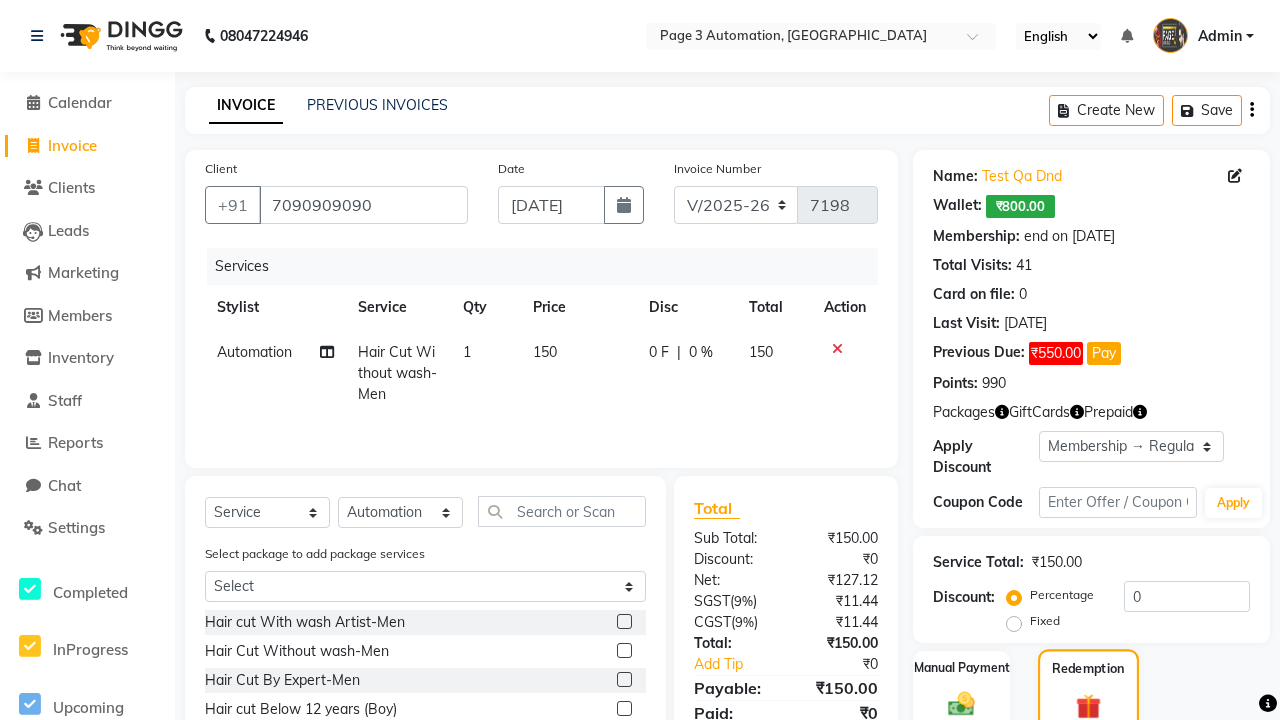 checkbox on "false" 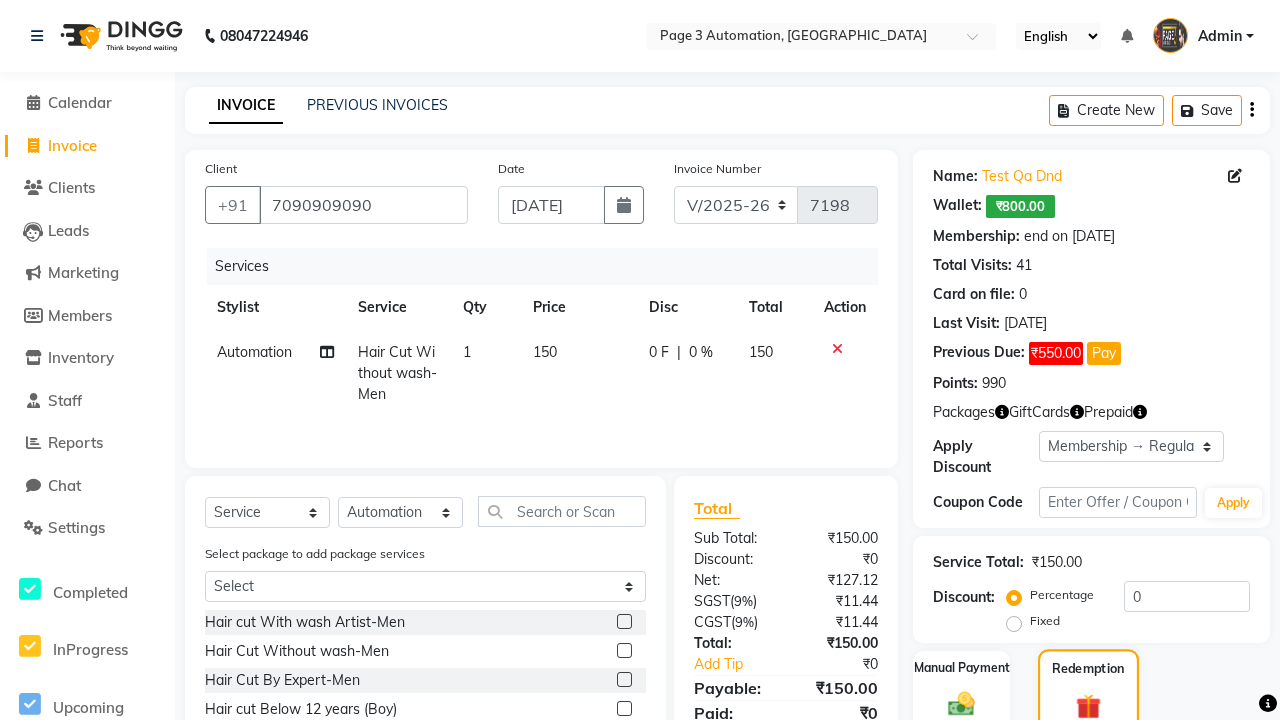 scroll, scrollTop: 214, scrollLeft: 0, axis: vertical 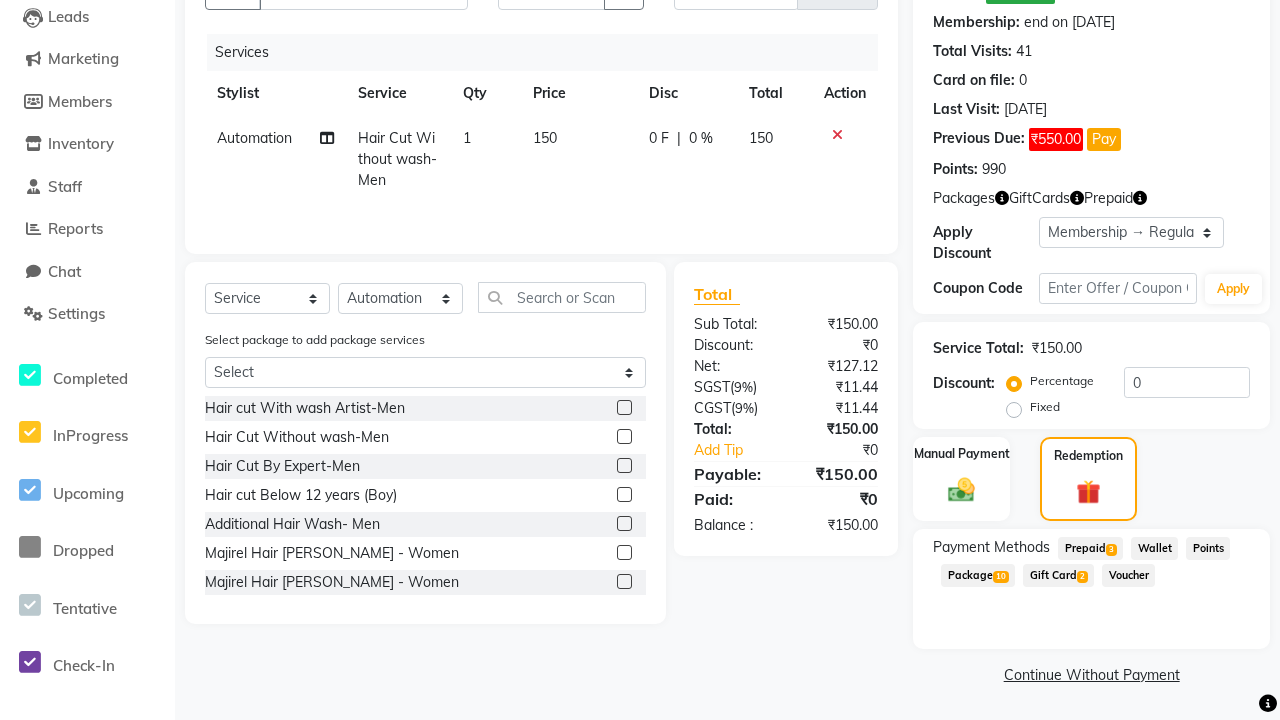 click on "Package  10" 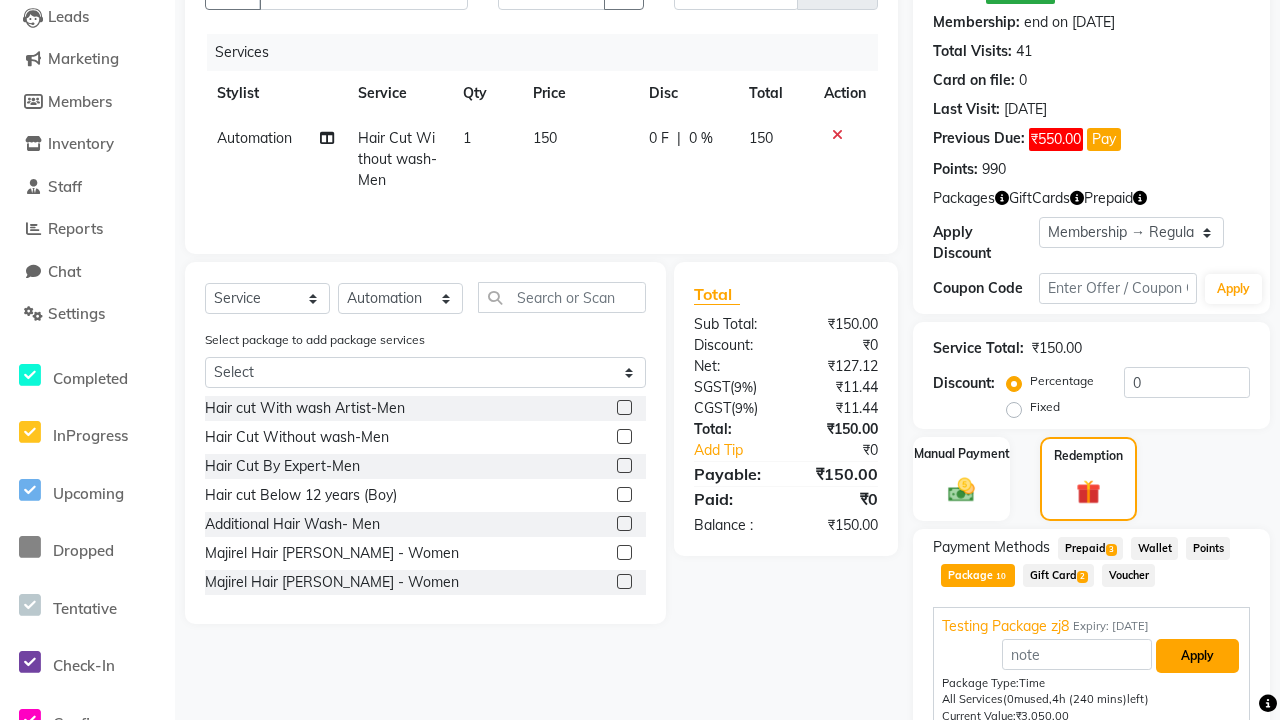 click on "Apply" at bounding box center [1197, 656] 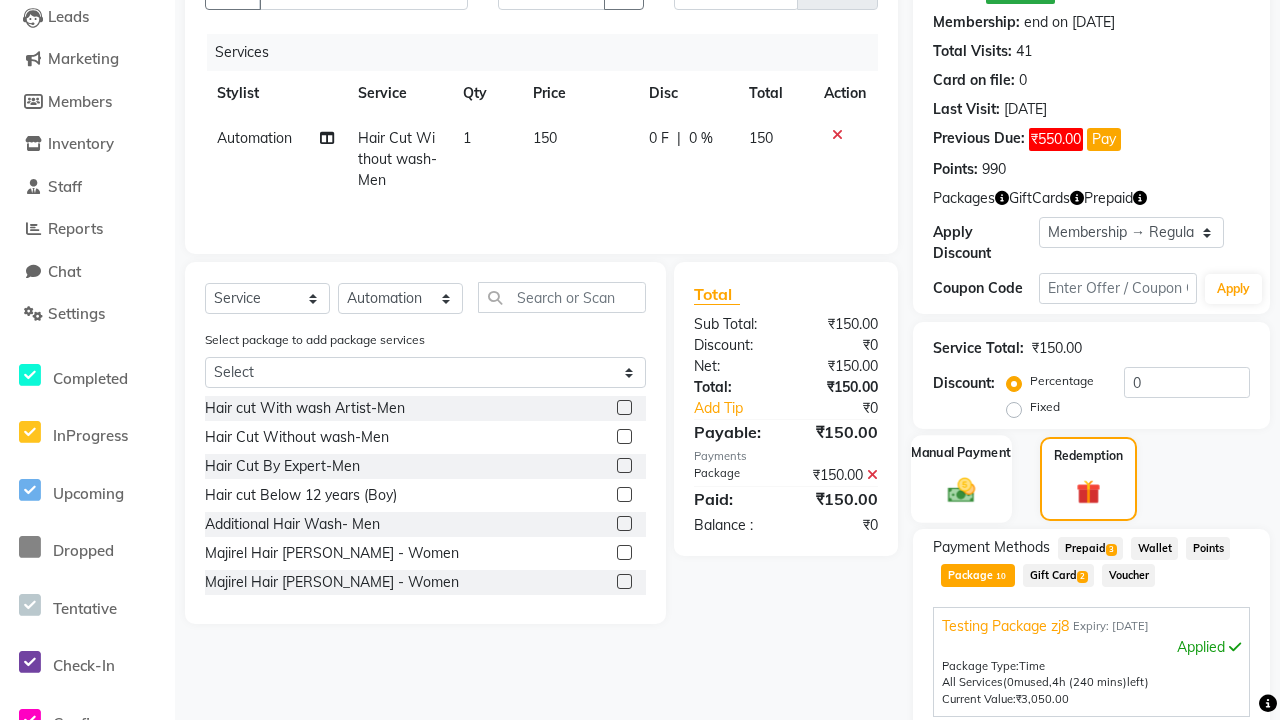 click 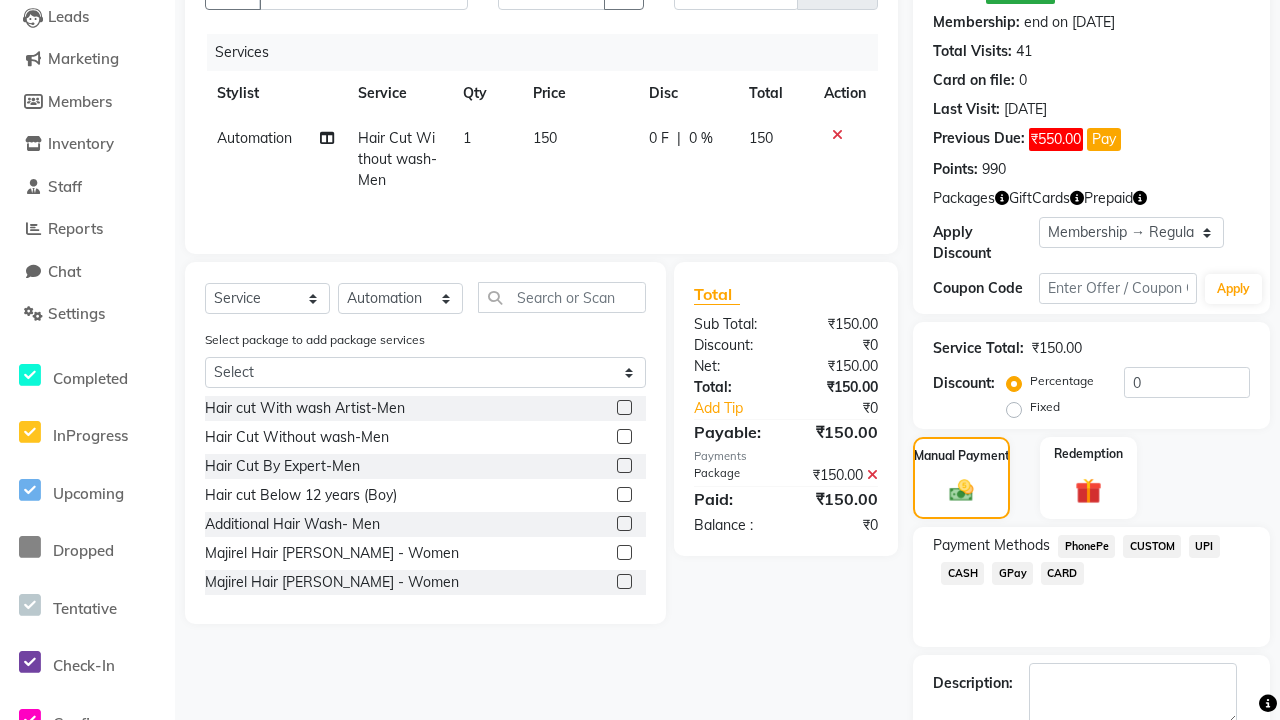 click on "PhonePe" 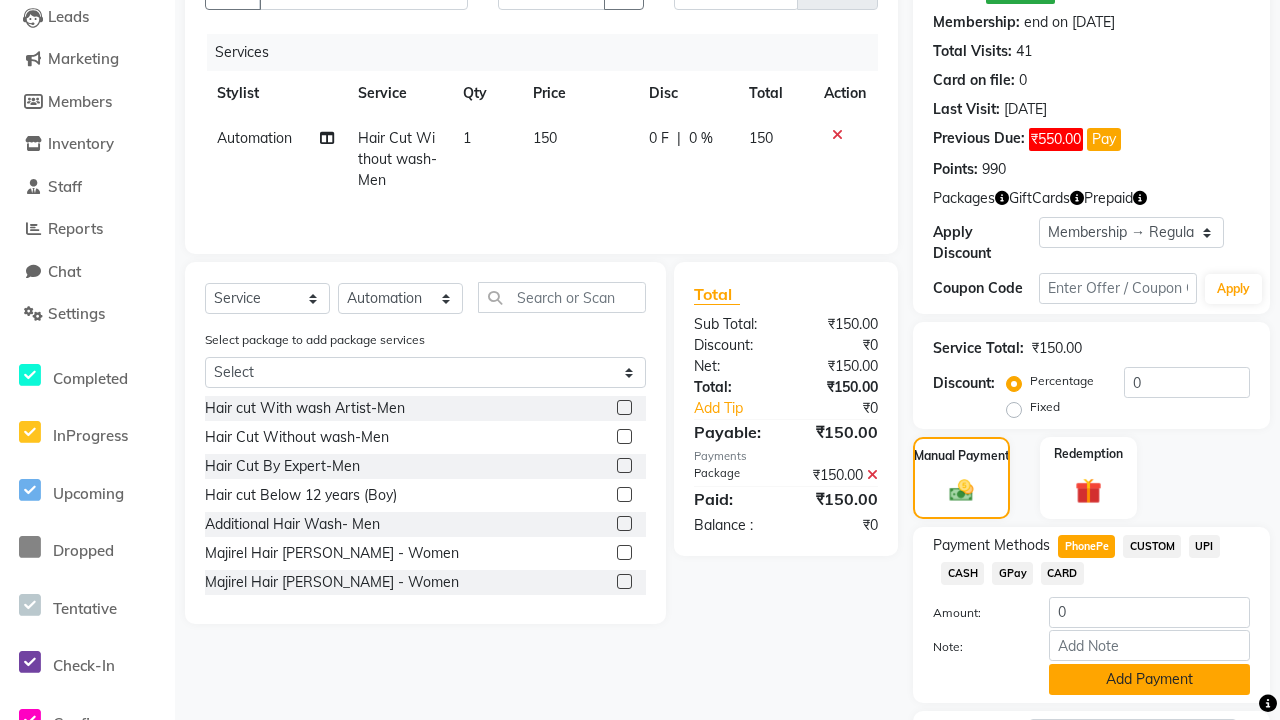 click on "Add Payment" 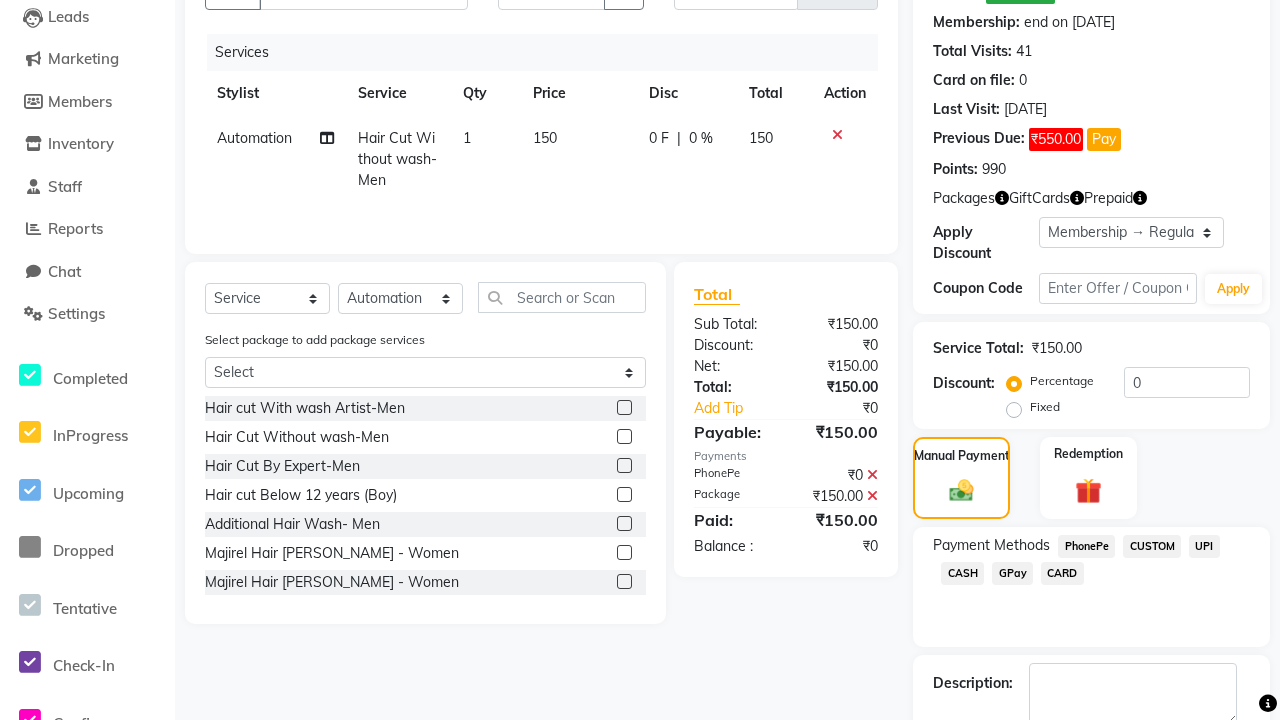 click 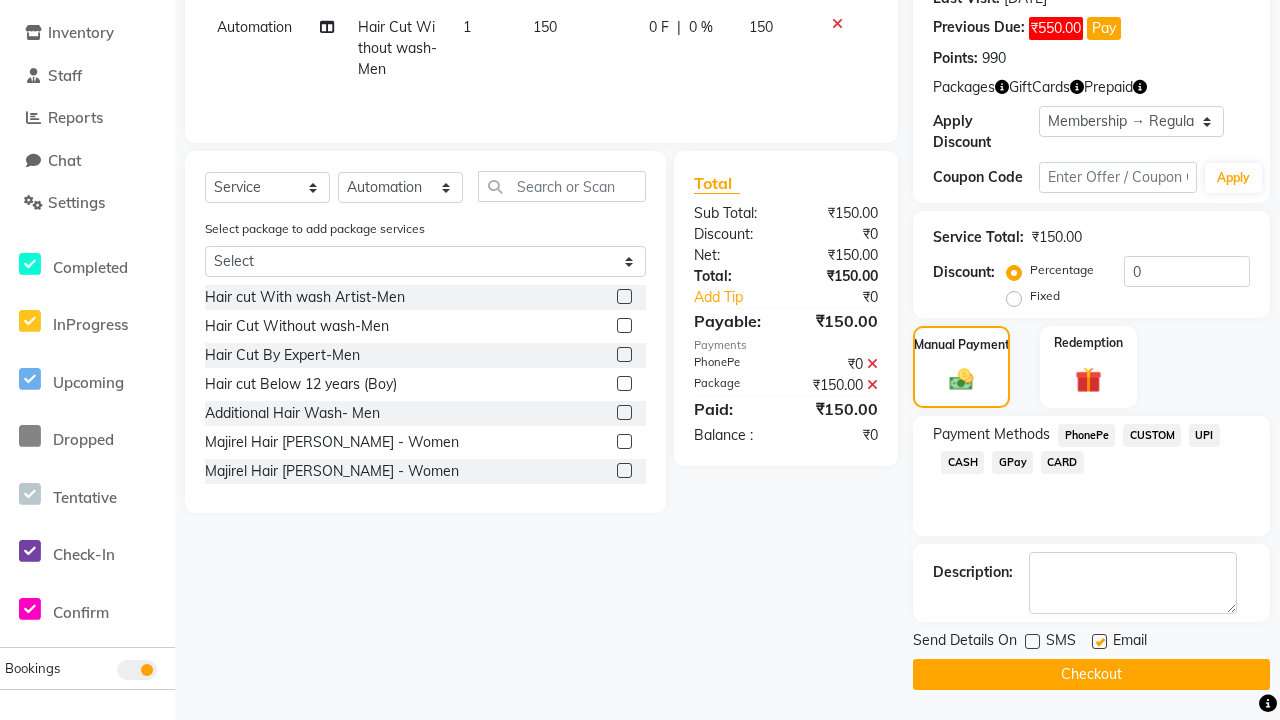 click 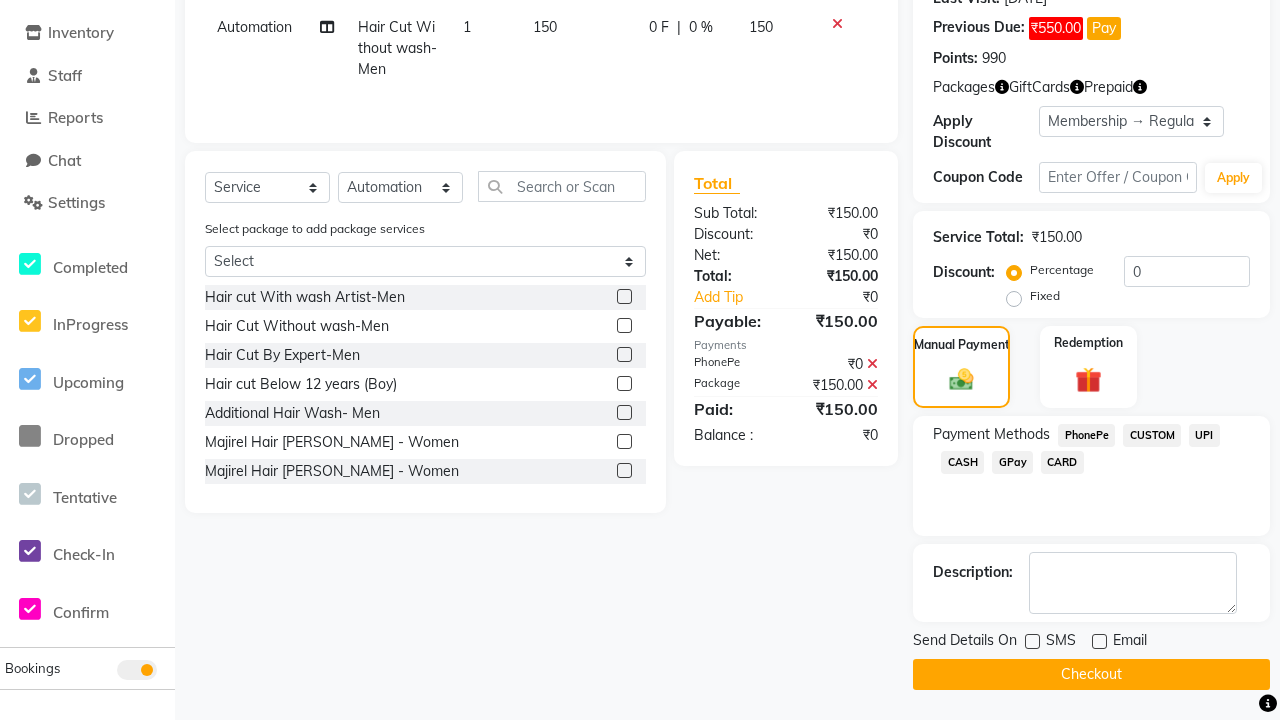 click on "Checkout" 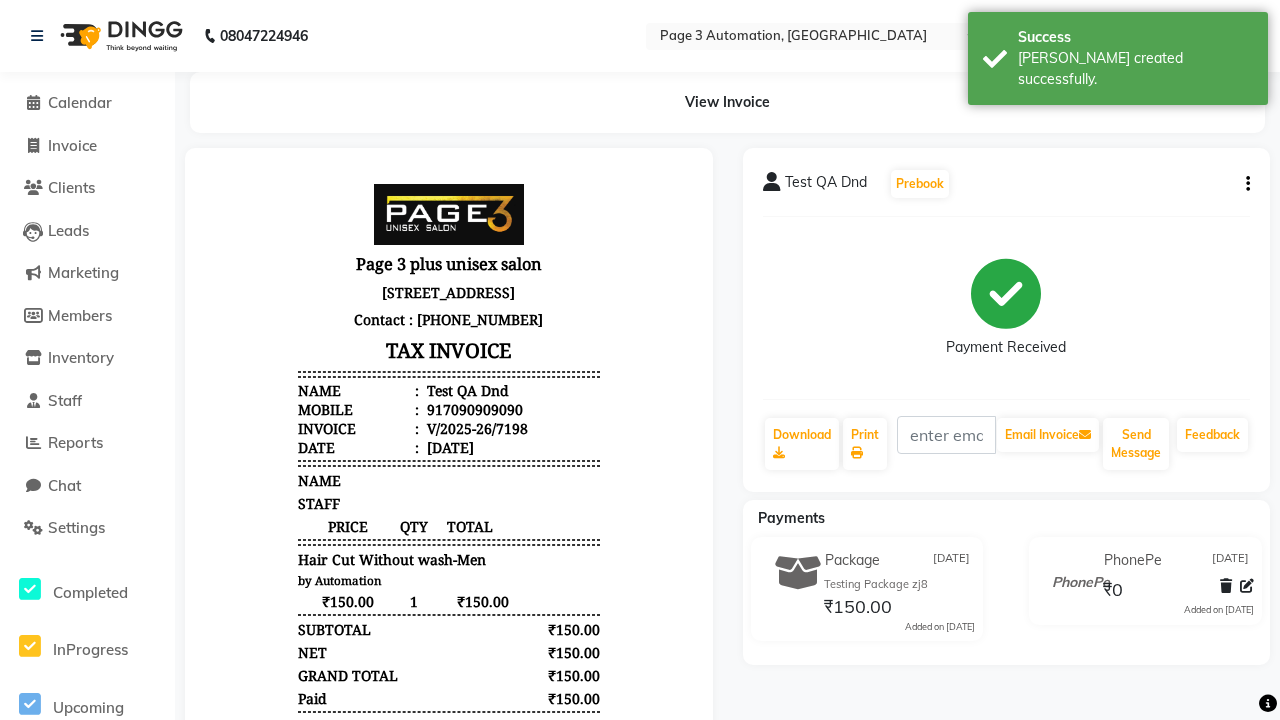 scroll, scrollTop: 0, scrollLeft: 0, axis: both 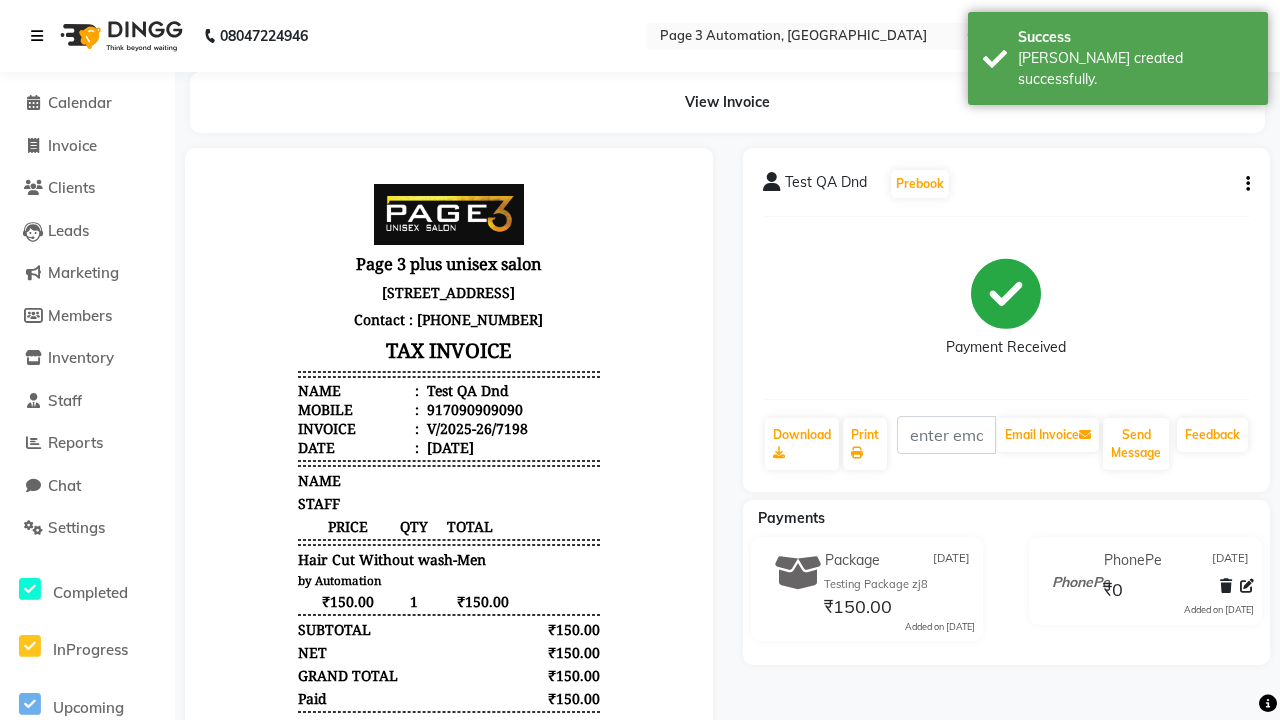 click on "[PERSON_NAME] created successfully." at bounding box center (1135, 69) 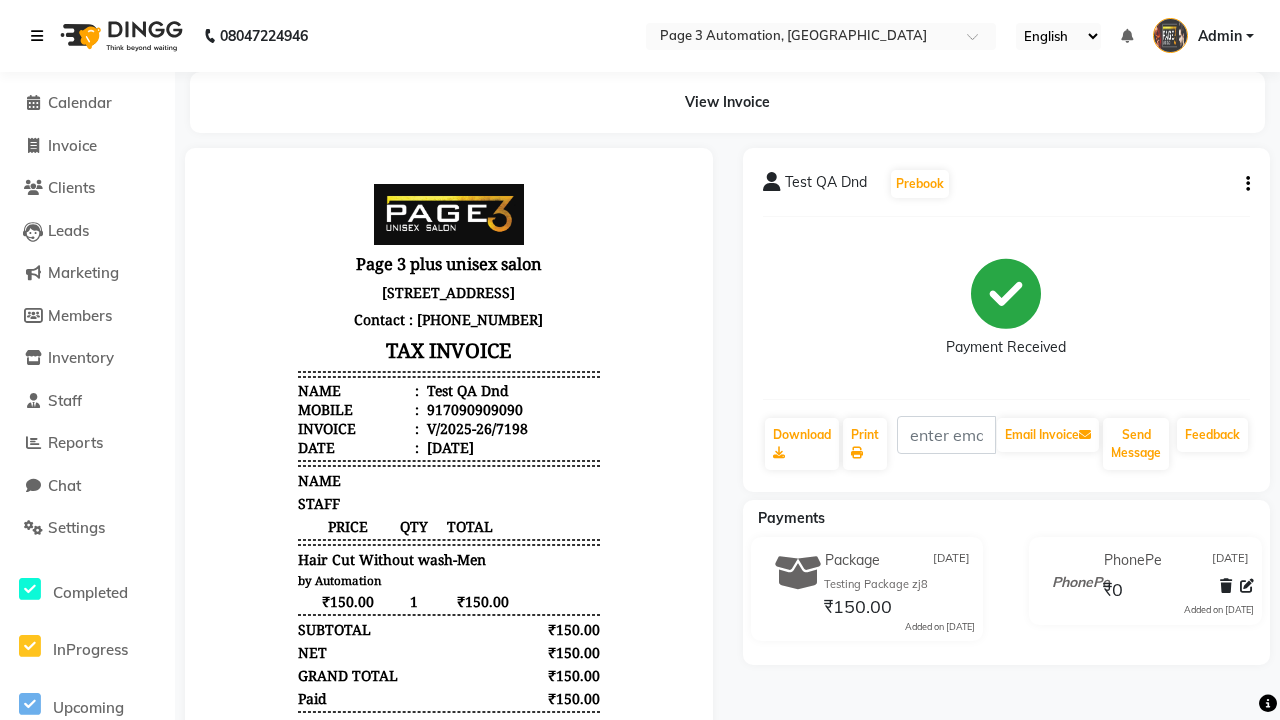 click at bounding box center (37, 36) 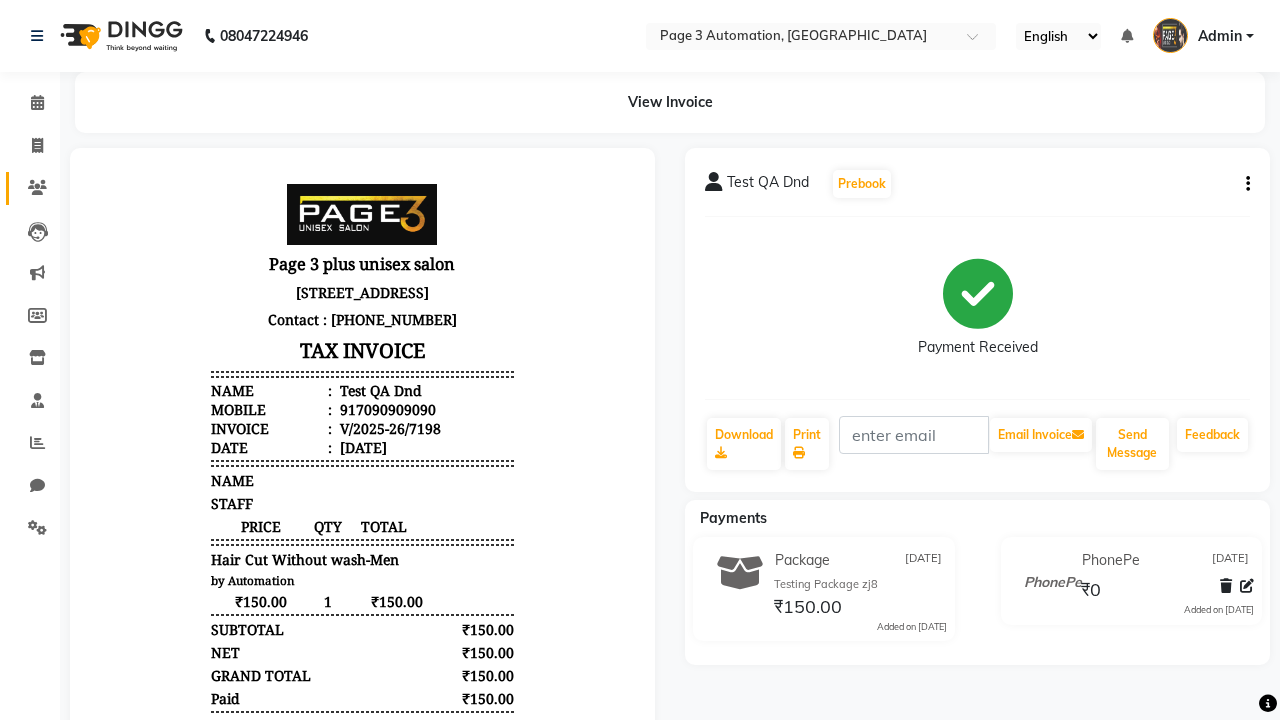 click 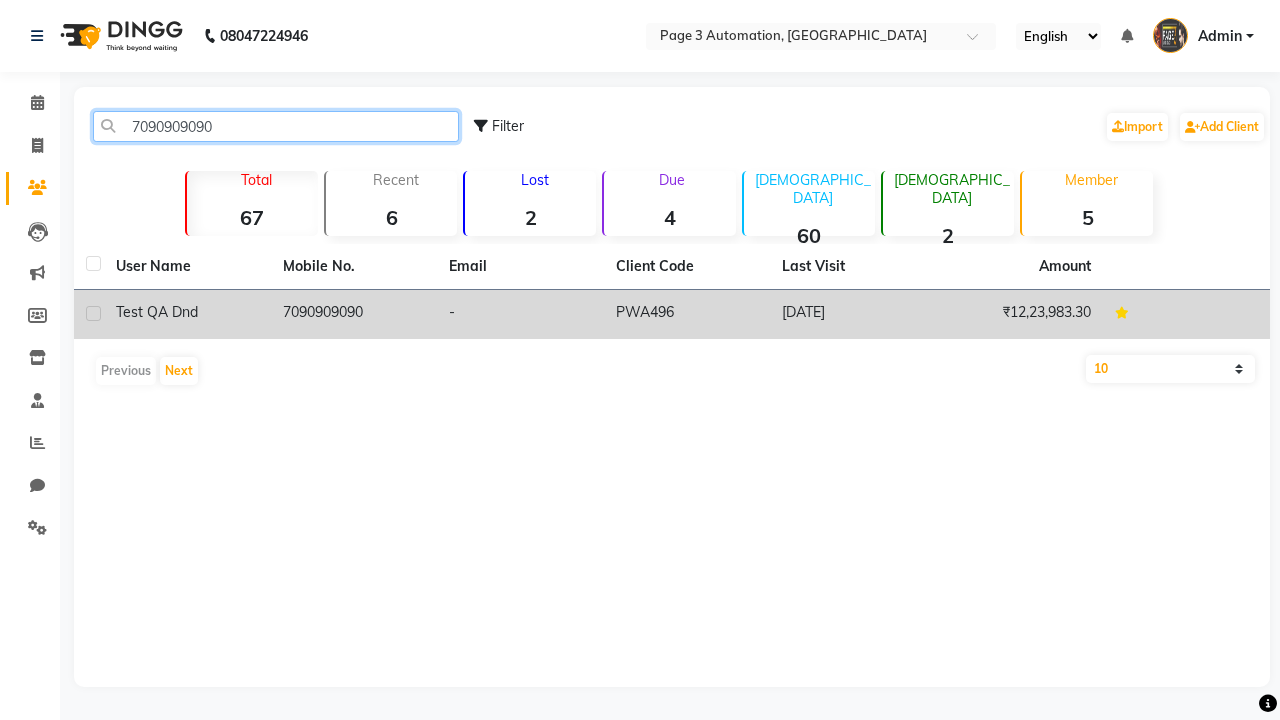 type on "7090909090" 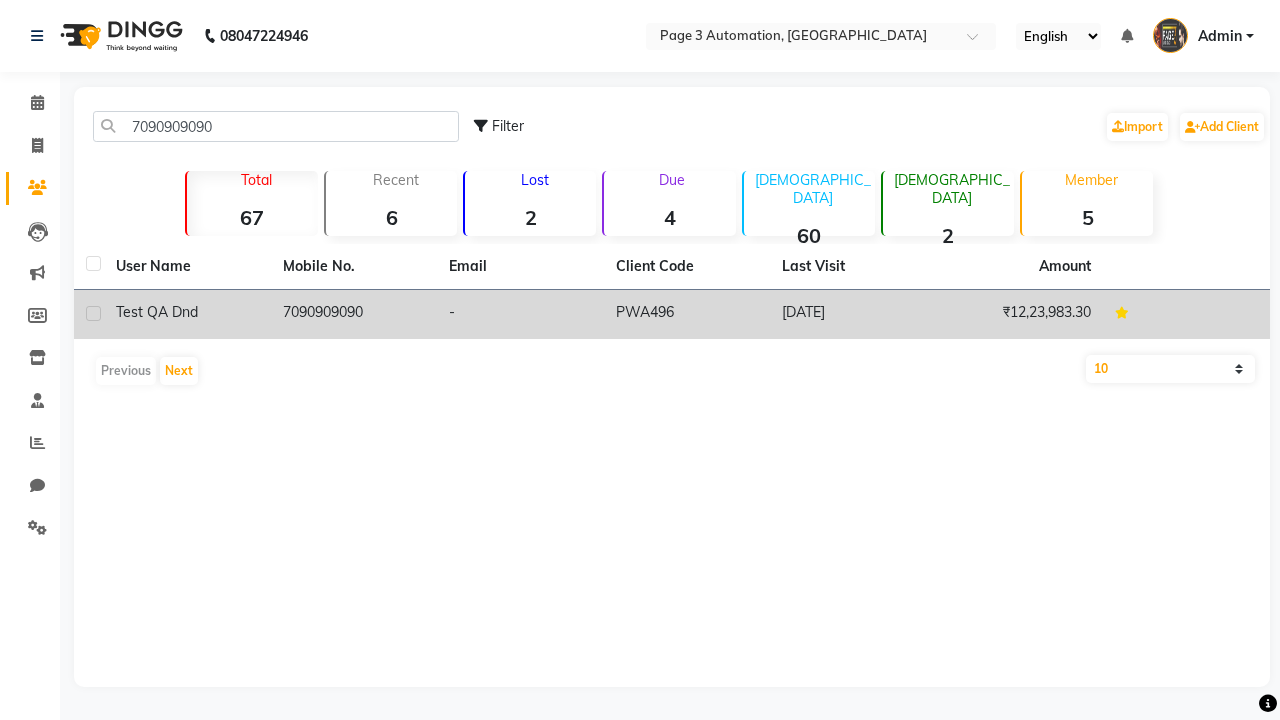 click on "7090909090" 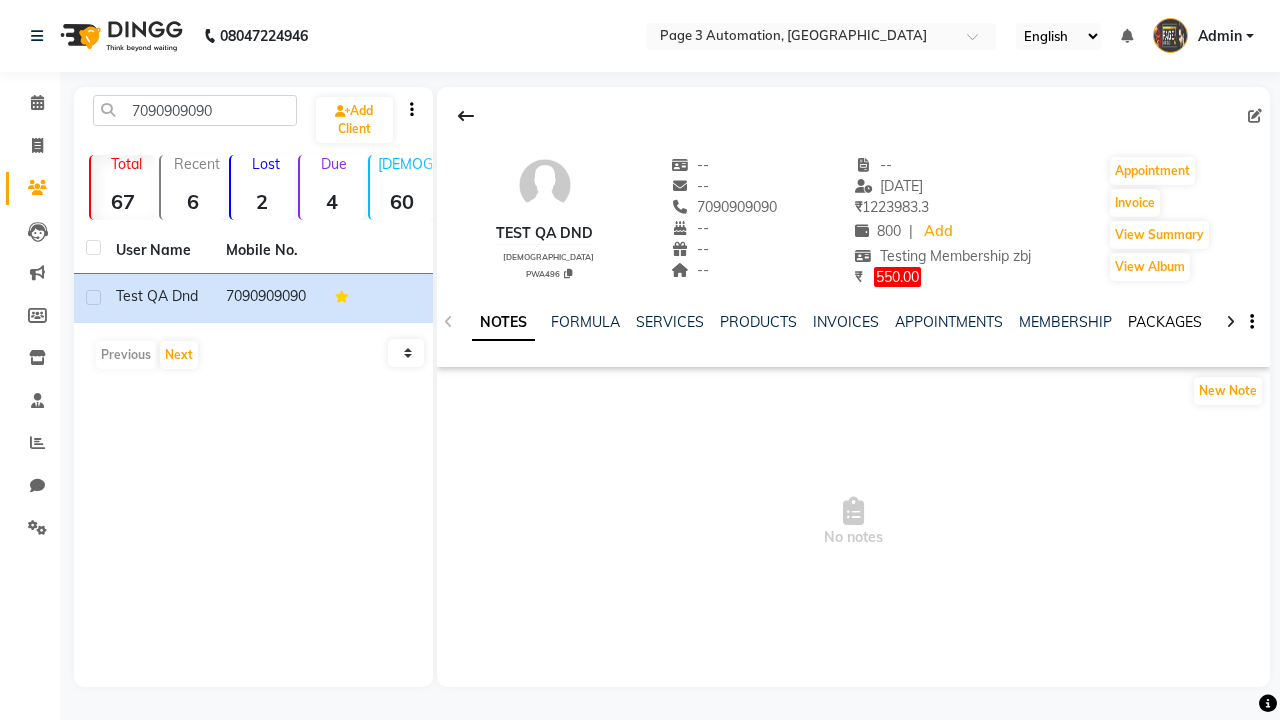 click on "PACKAGES" 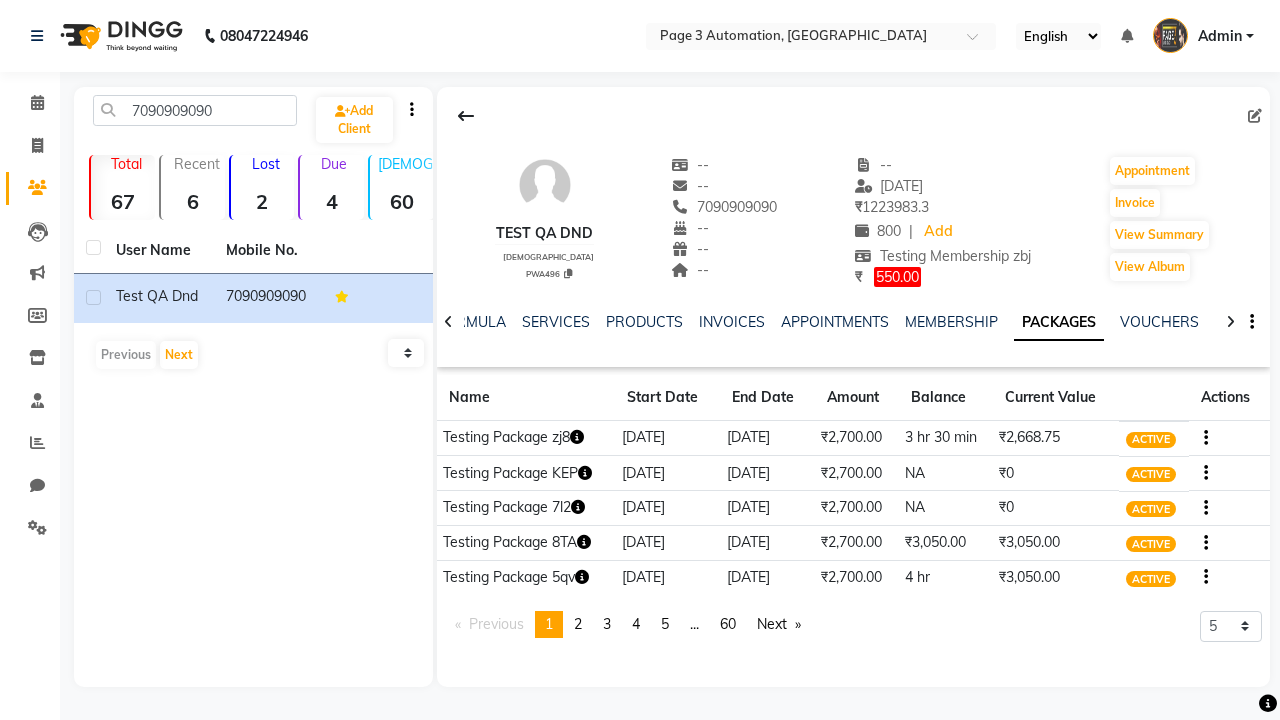 click 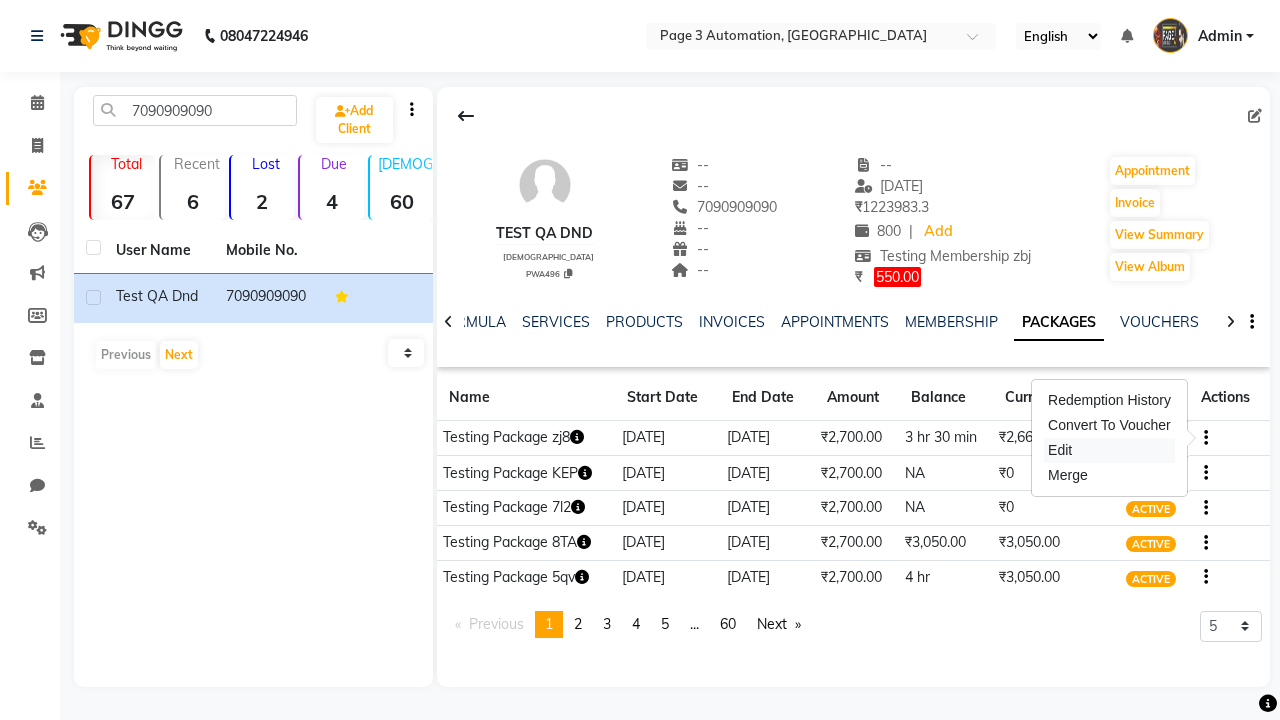 click on "Edit" at bounding box center (1109, 450) 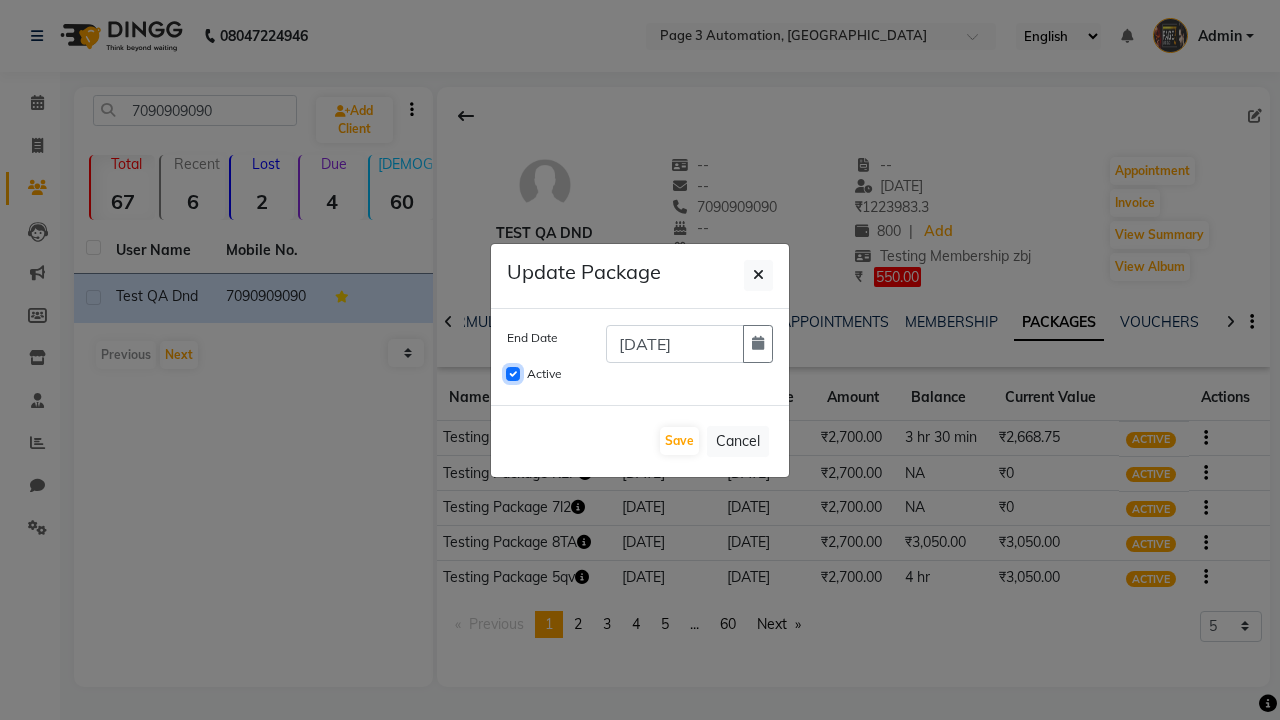 click on "Active" at bounding box center [513, 374] 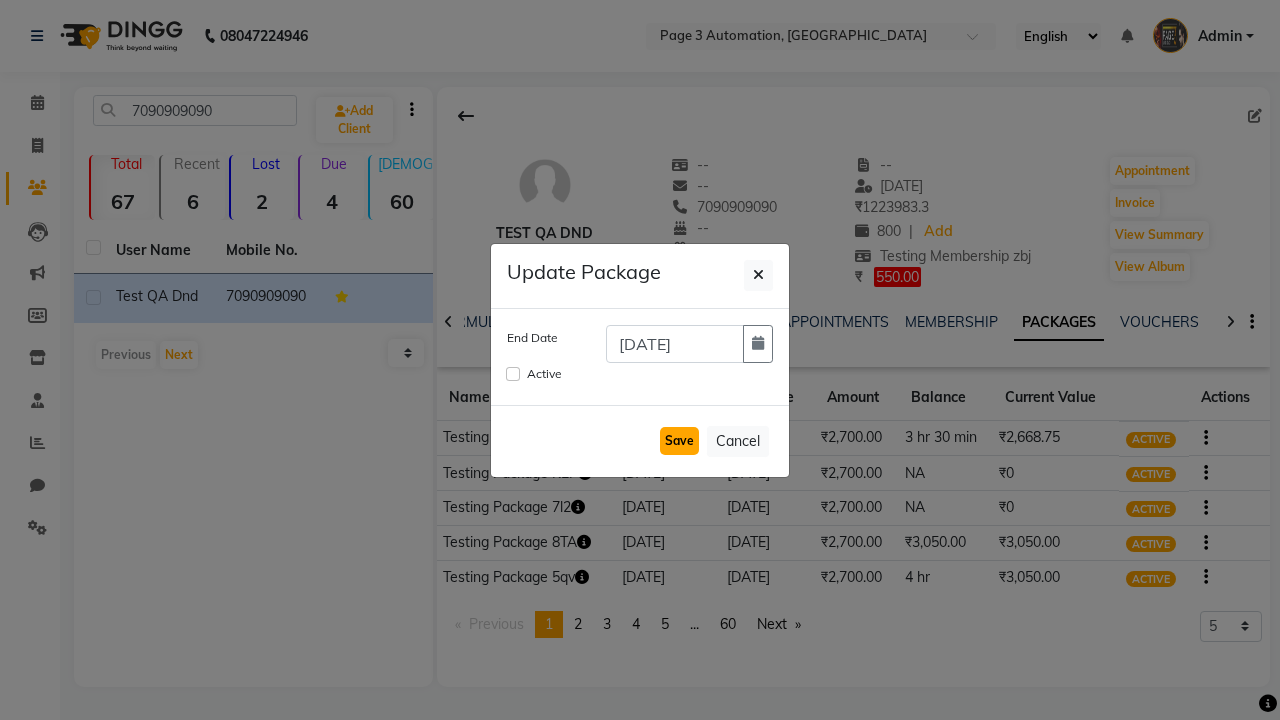 click on "Save" 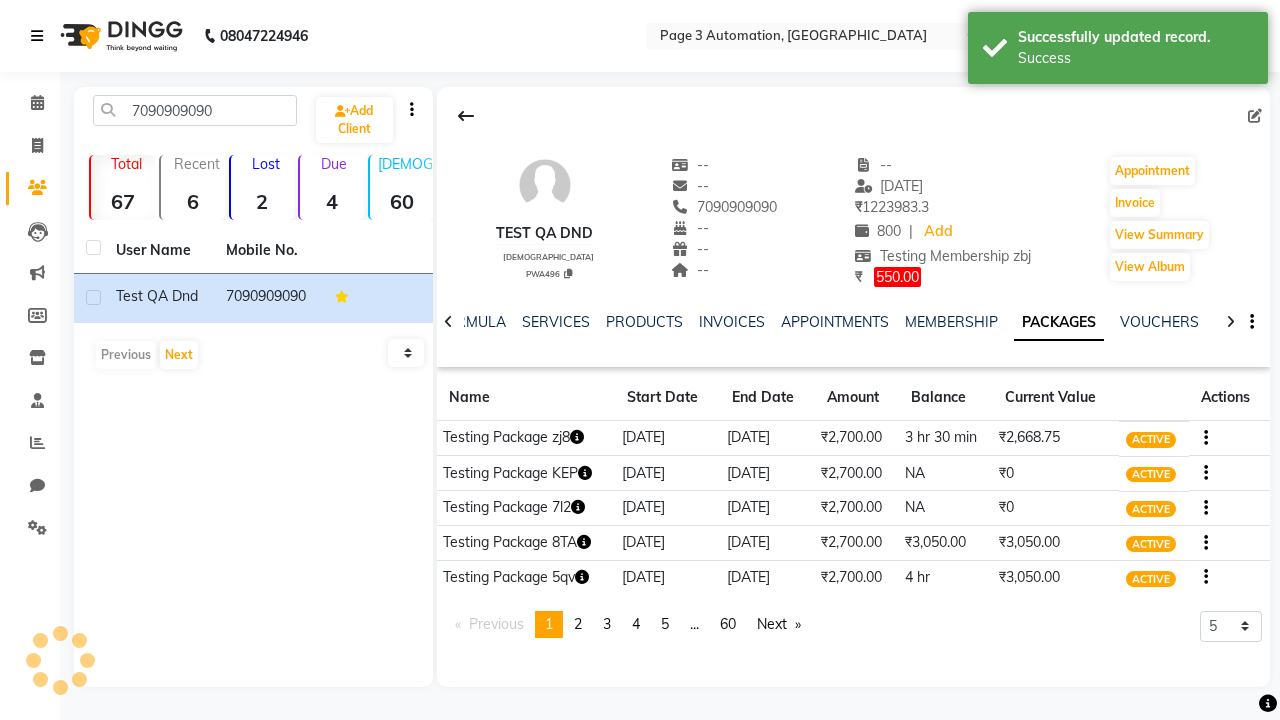 click on "Success" at bounding box center (1135, 58) 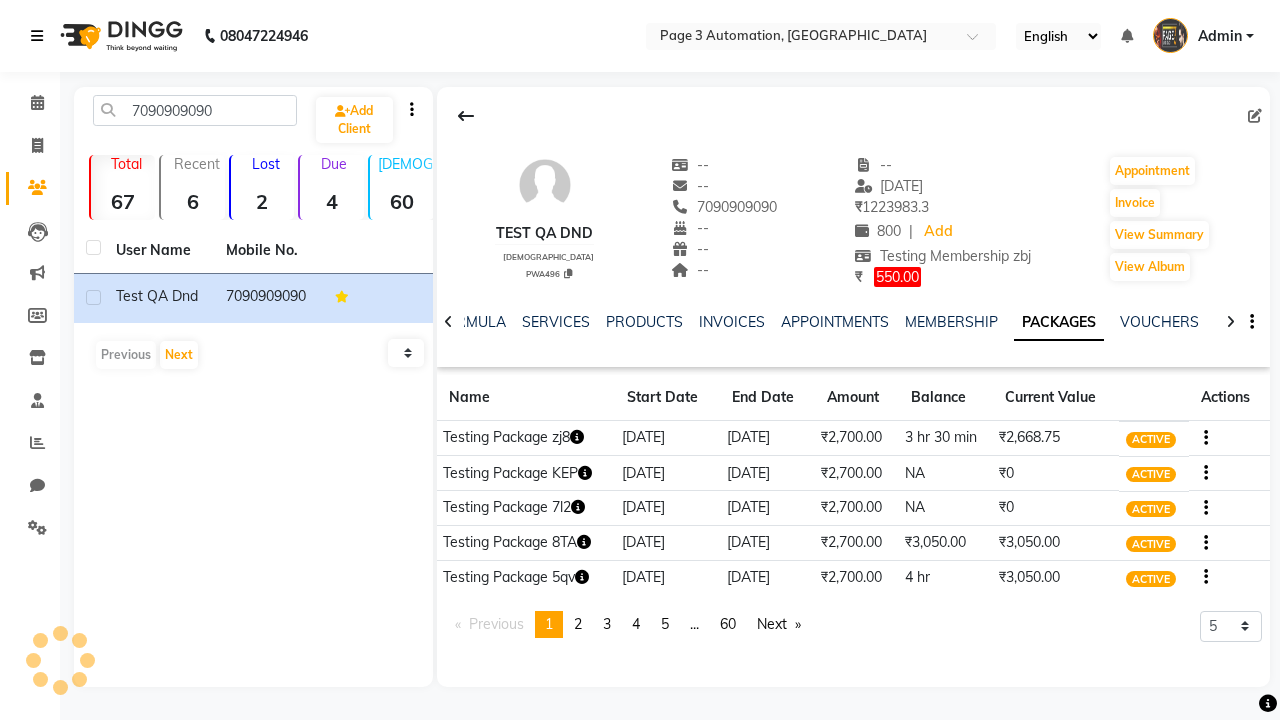 click at bounding box center (37, 36) 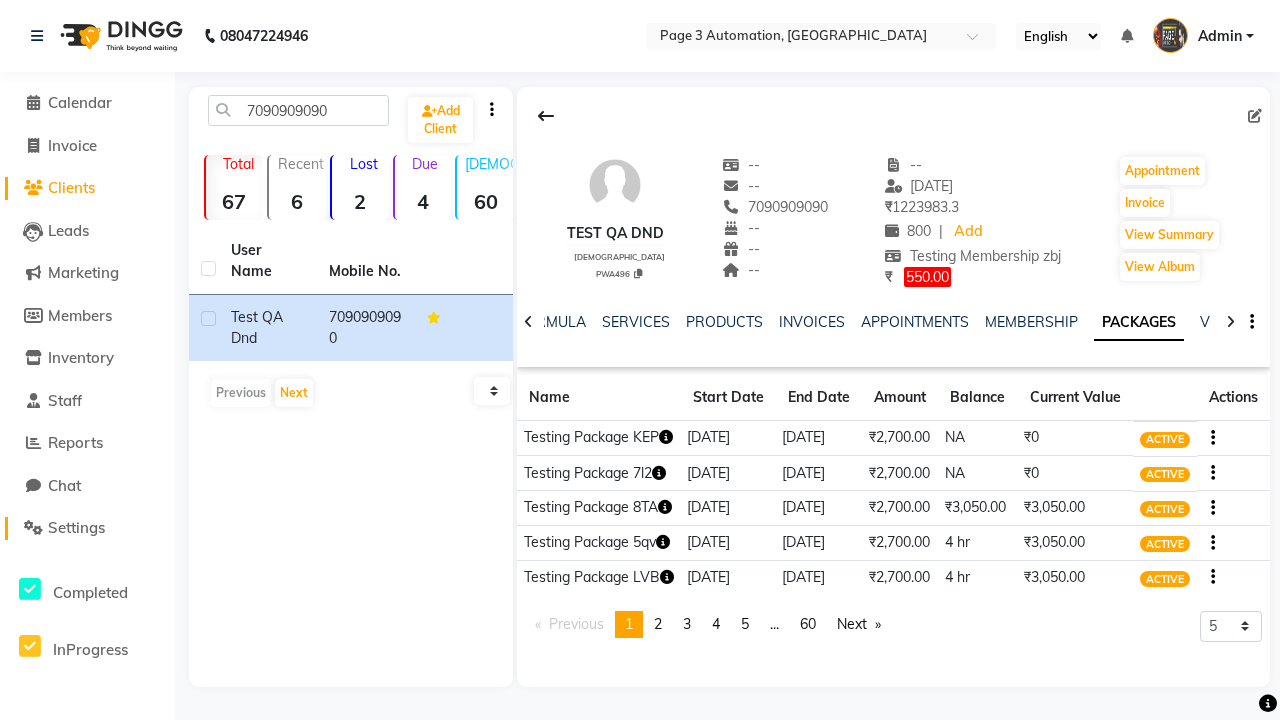 click on "Settings" 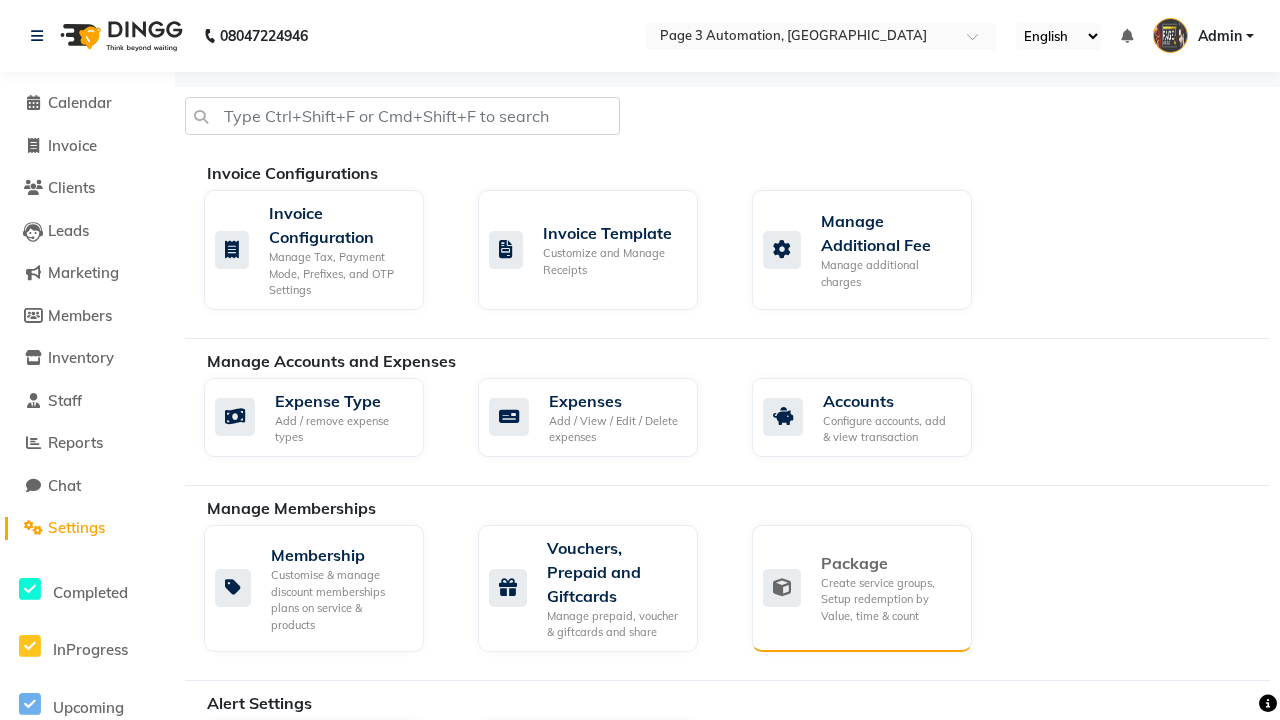 click on "Package" 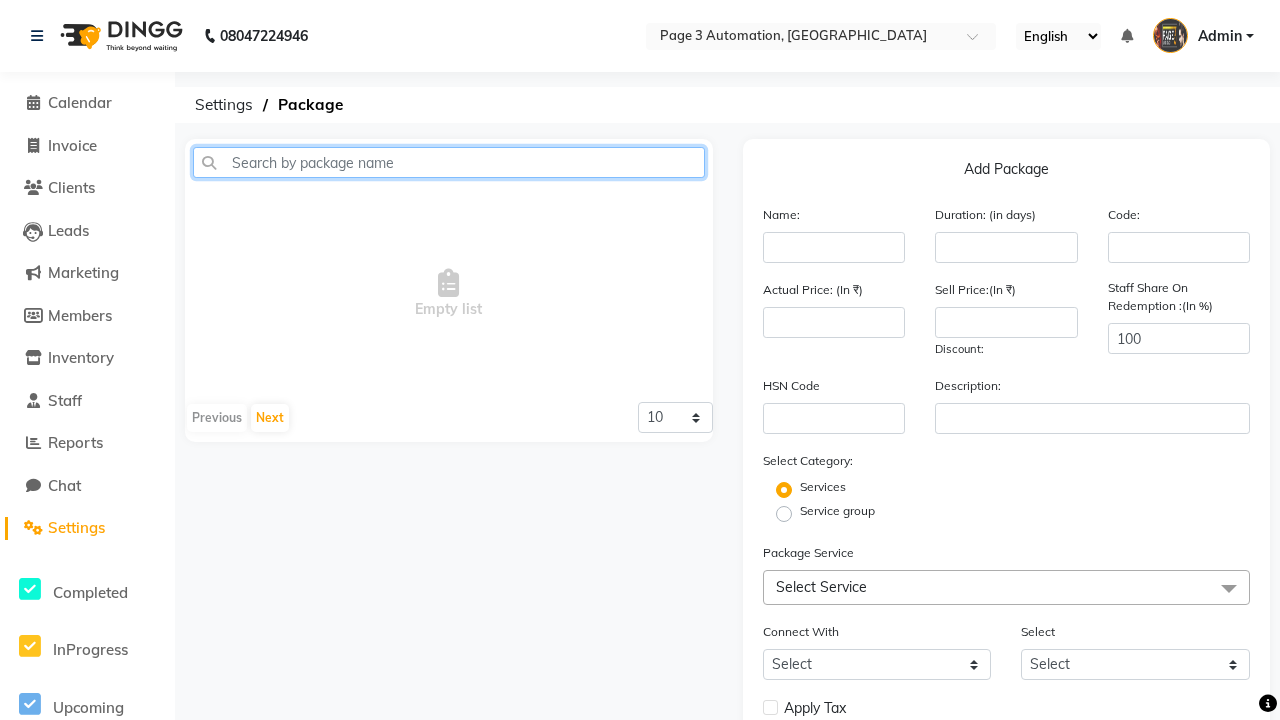 type on "Testing Package zj8" 